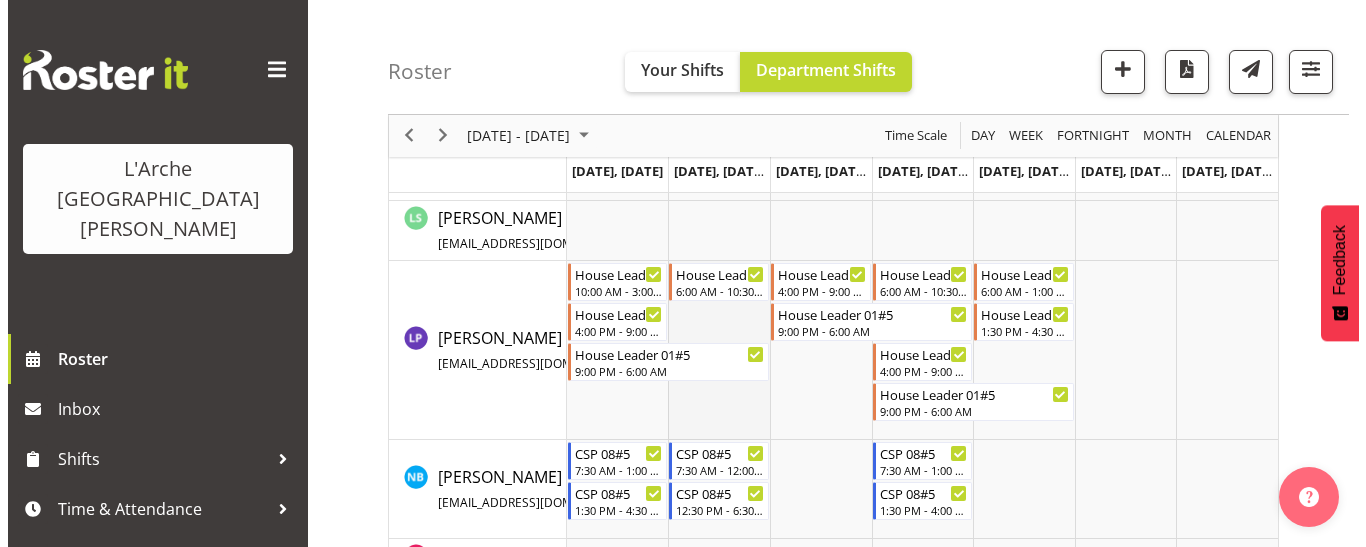 scroll, scrollTop: 1090, scrollLeft: 0, axis: vertical 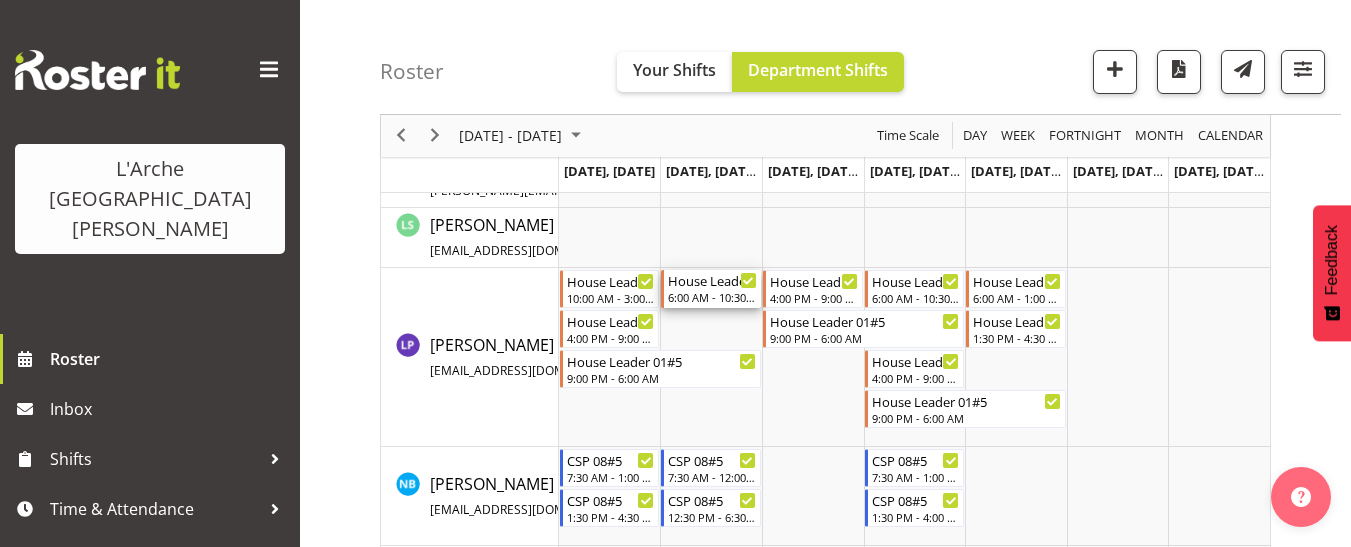 click on "House Leader 01#5" at bounding box center [712, 280] 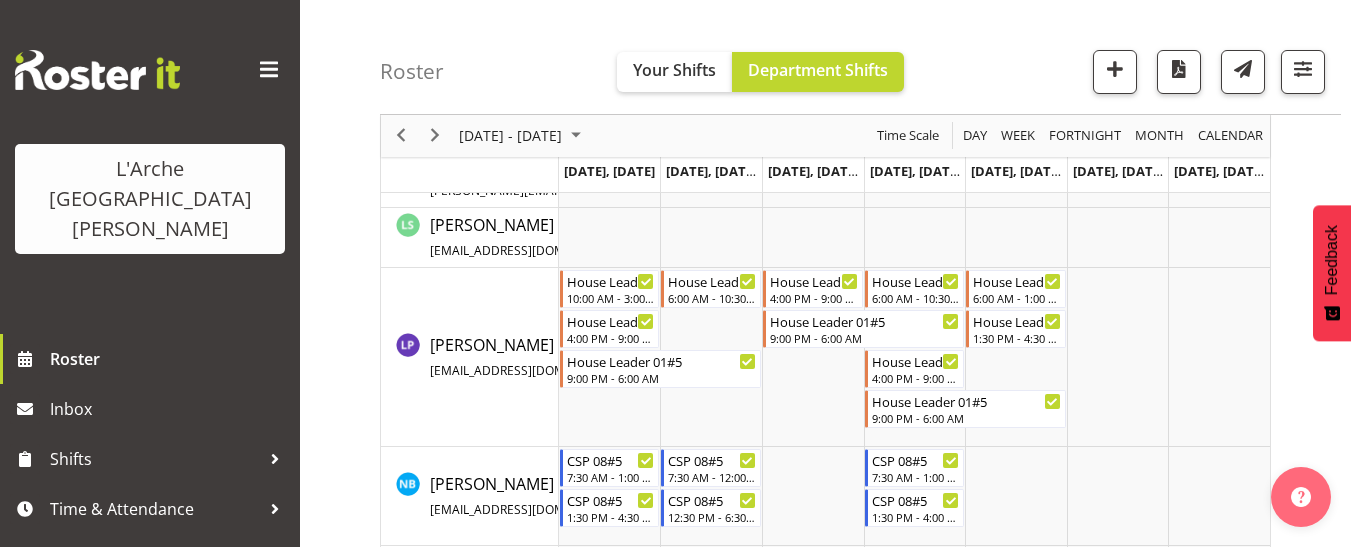 click at bounding box center (0, 0) 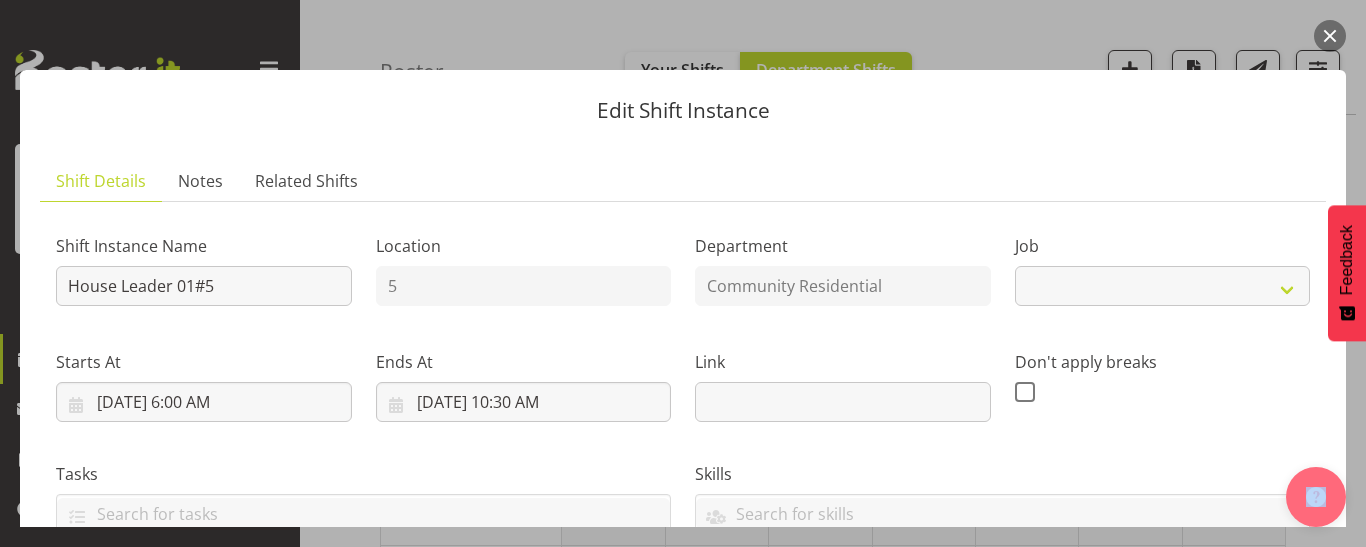 select on "1" 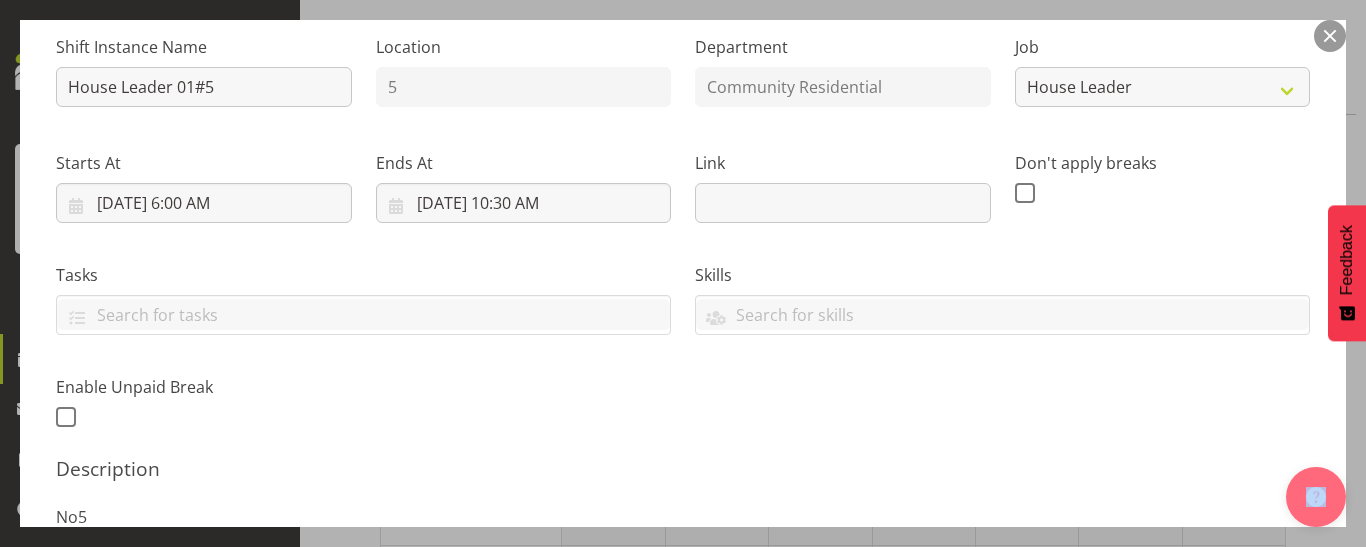 scroll, scrollTop: 200, scrollLeft: 0, axis: vertical 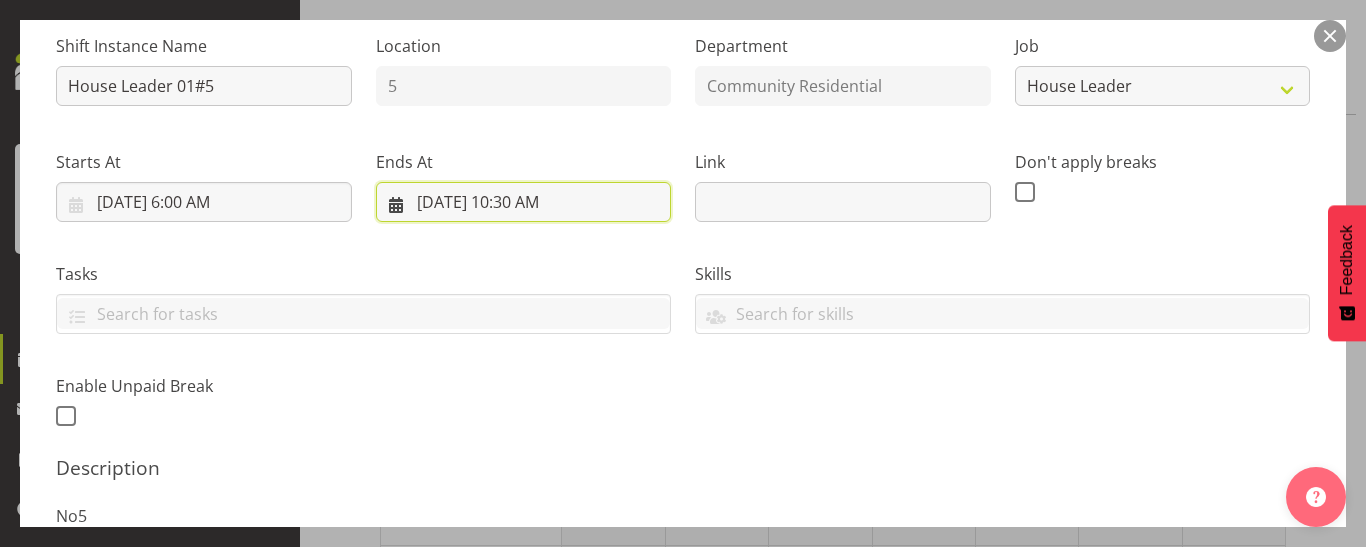 click on "[DATE] 10:30 AM" at bounding box center [524, 202] 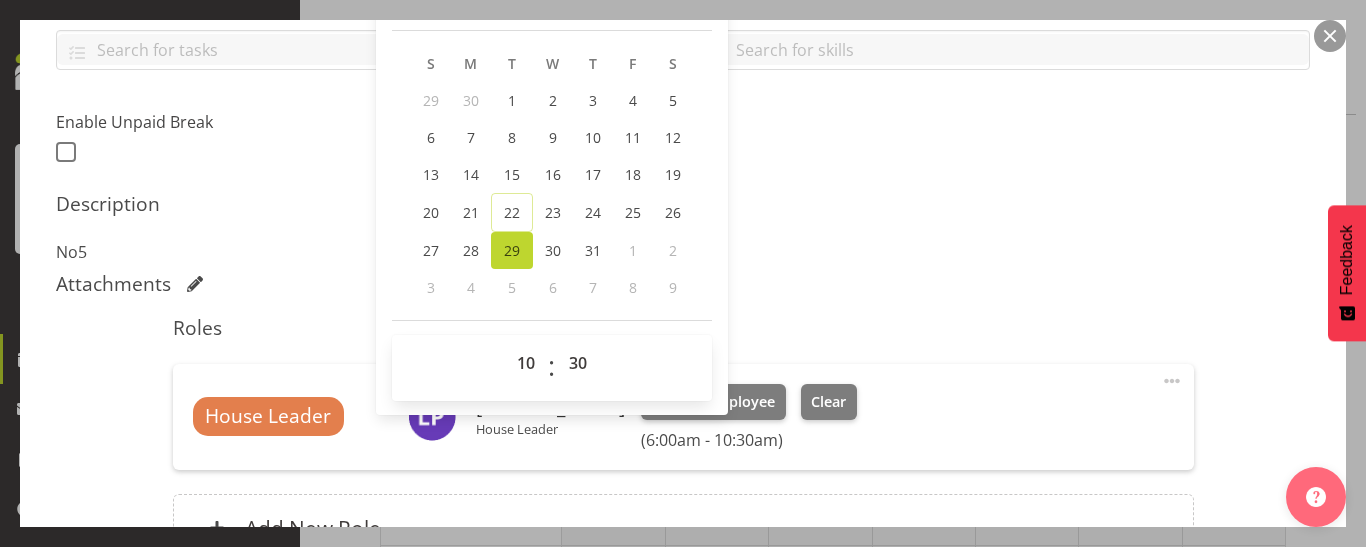 scroll, scrollTop: 500, scrollLeft: 0, axis: vertical 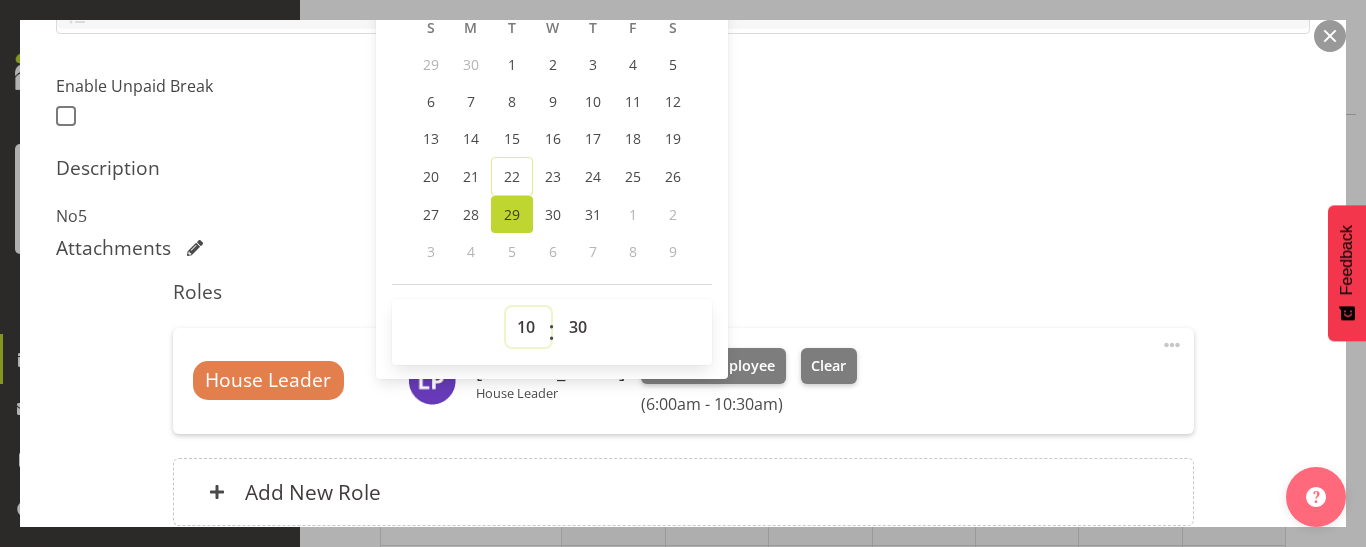 click on "00   01   02   03   04   05   06   07   08   09   10   11   12   13   14   15   16   17   18   19   20   21   22   23" at bounding box center (528, 327) 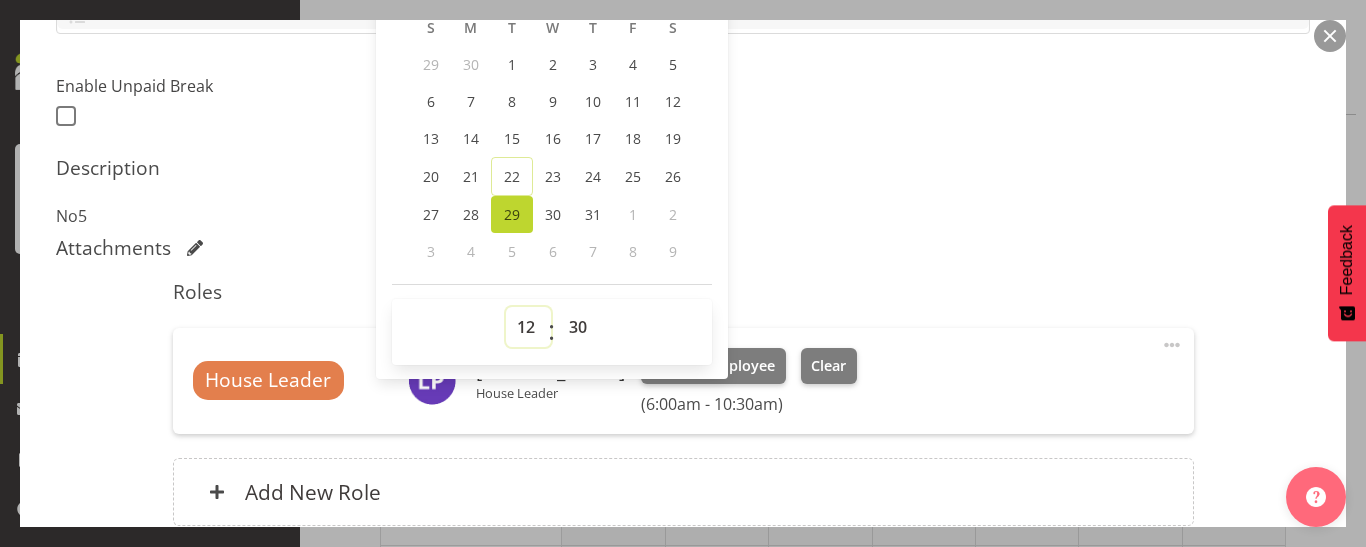 click on "00   01   02   03   04   05   06   07   08   09   10   11   12   13   14   15   16   17   18   19   20   21   22   23" at bounding box center [528, 327] 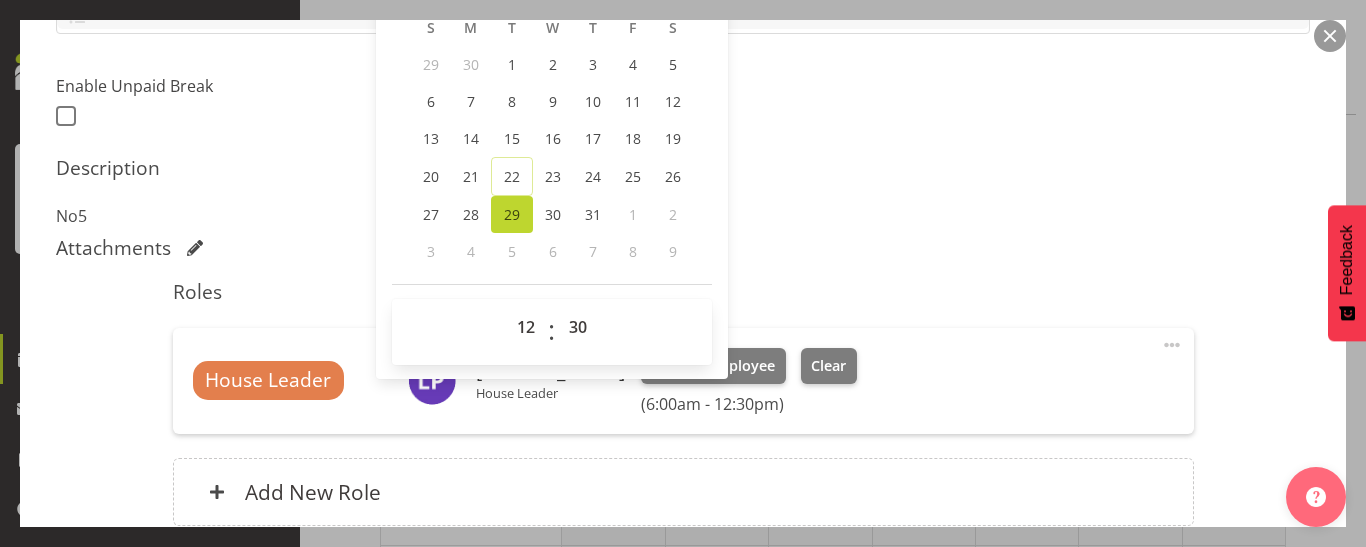 click on "Description
No5" at bounding box center (683, 192) 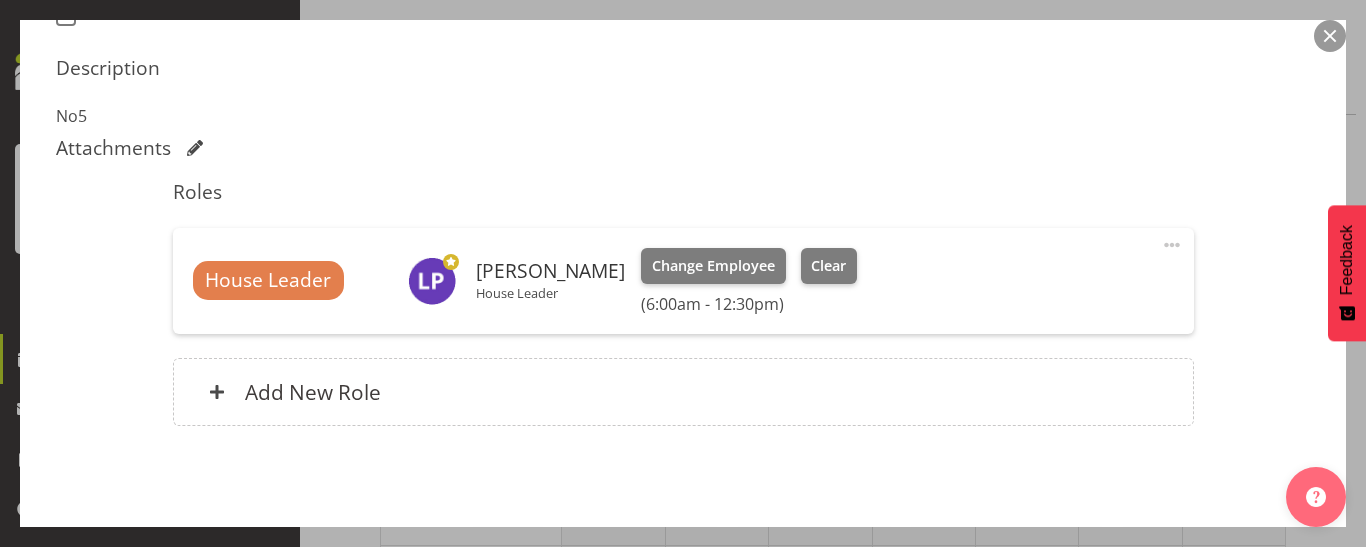 scroll, scrollTop: 677, scrollLeft: 0, axis: vertical 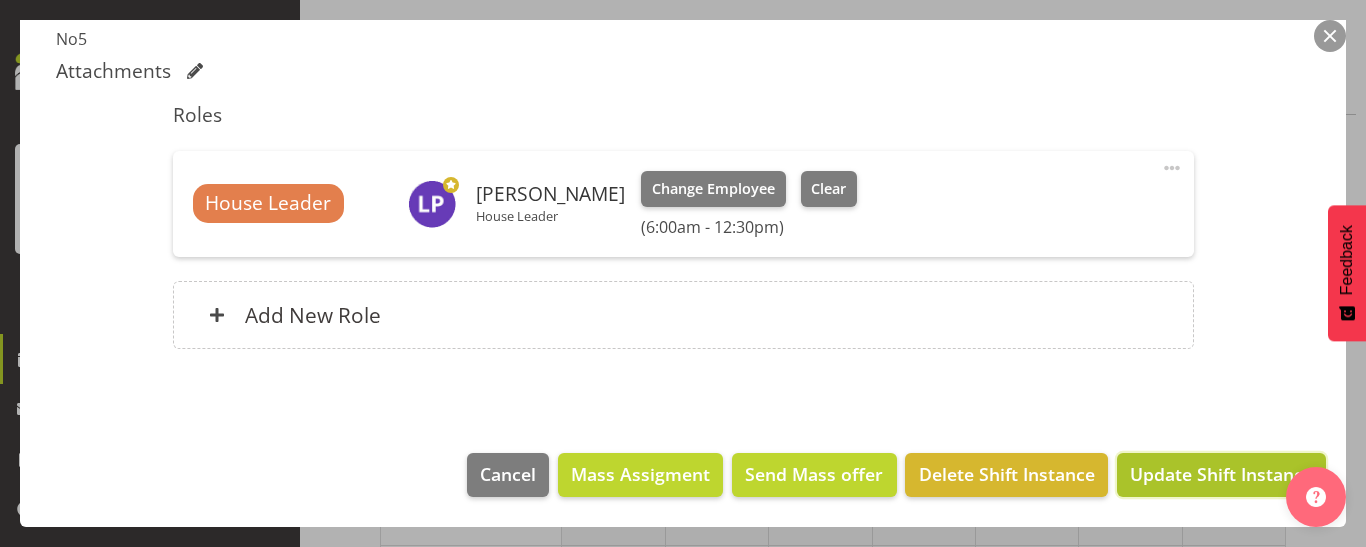 click on "Update Shift Instance" at bounding box center [1221, 474] 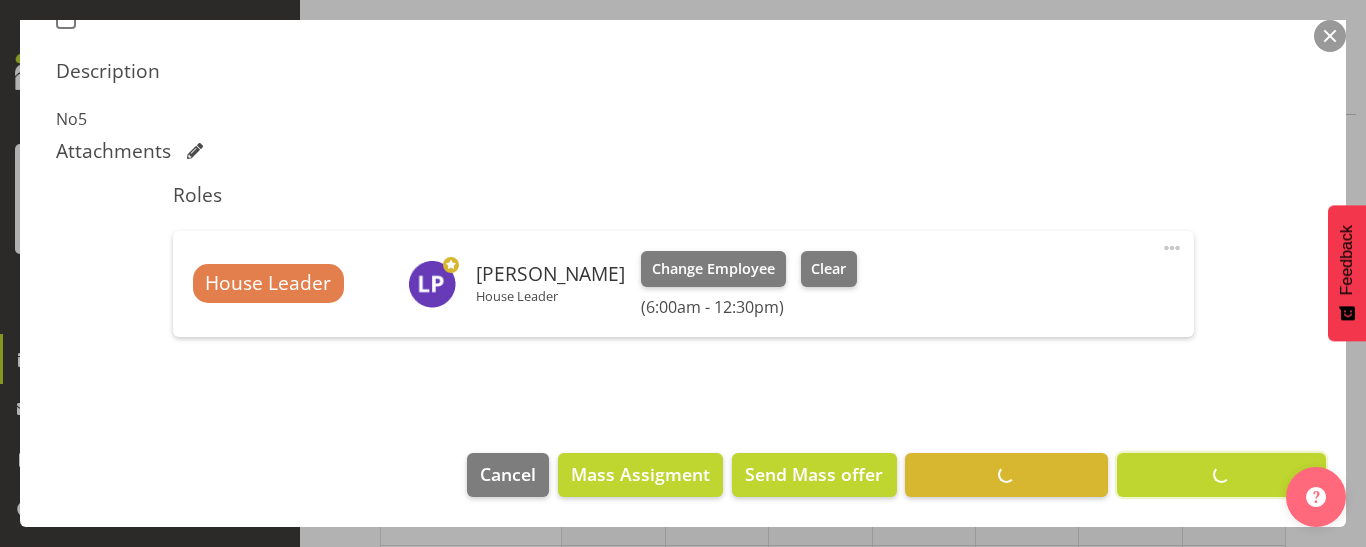 scroll, scrollTop: 597, scrollLeft: 0, axis: vertical 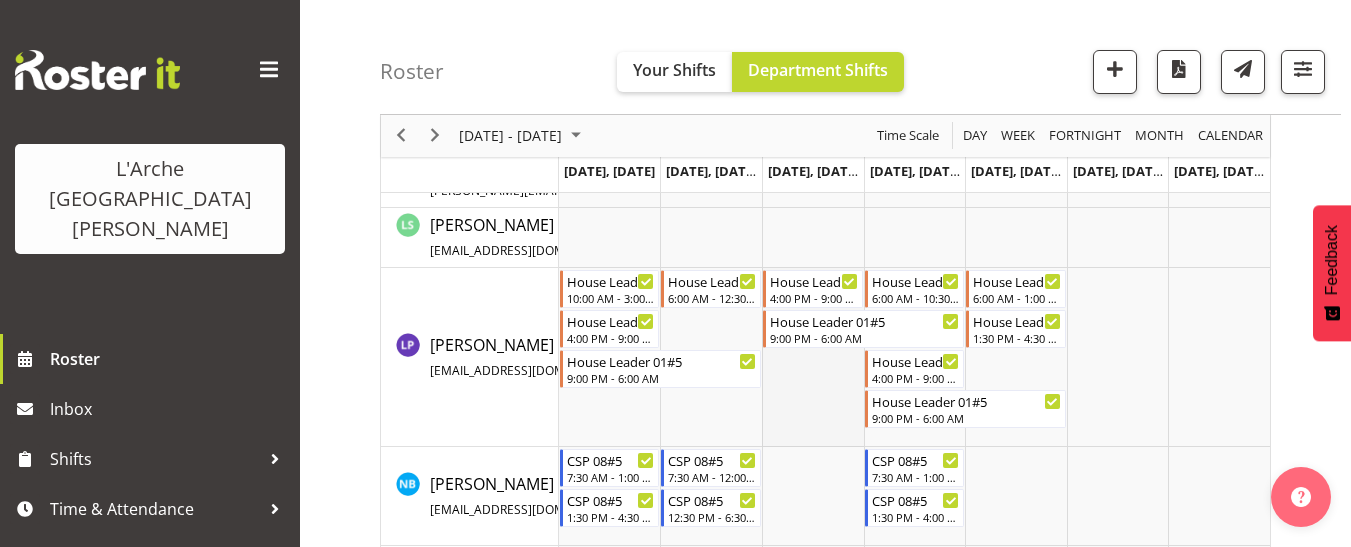 click at bounding box center (813, 357) 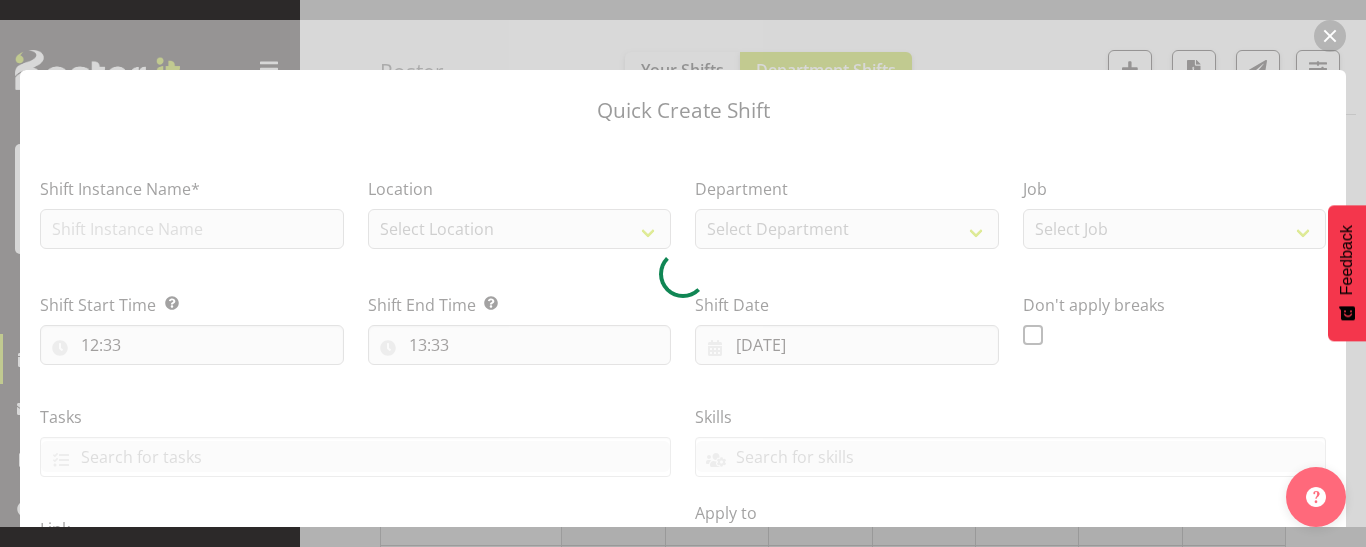 type on "[DATE]" 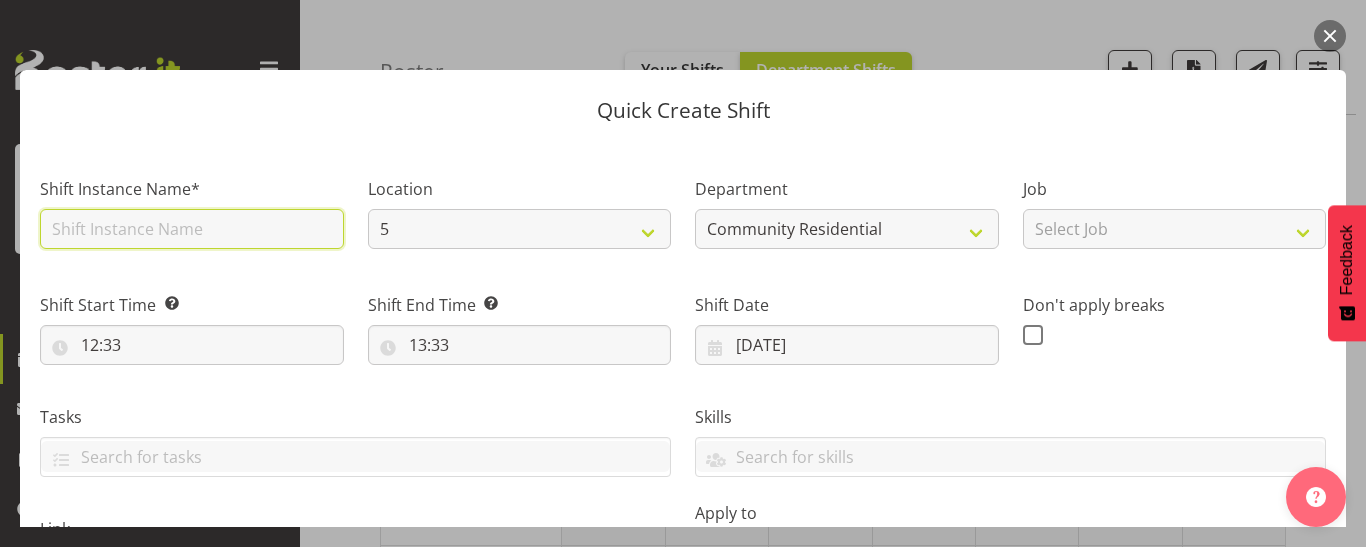 click at bounding box center (192, 229) 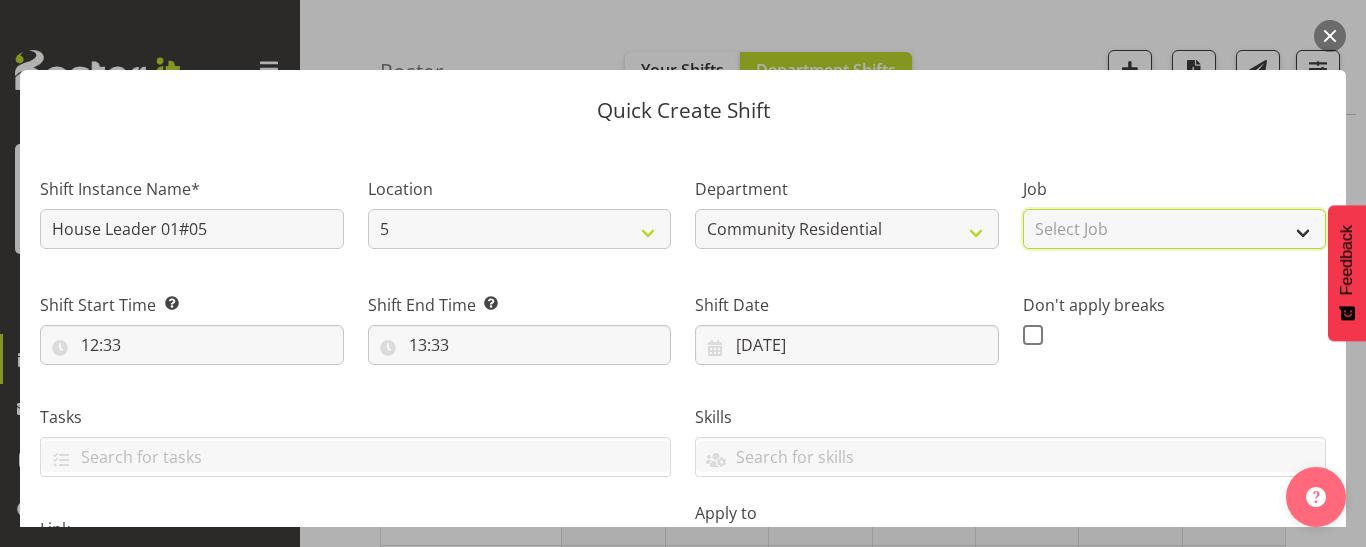 click on "Select Job  Accounts Admin Art Coordinator Community Leader Community Support Person Community Support Person-Casual House Leader Office Admin Senior Coordinator Service Manager Volunteer" at bounding box center [1175, 229] 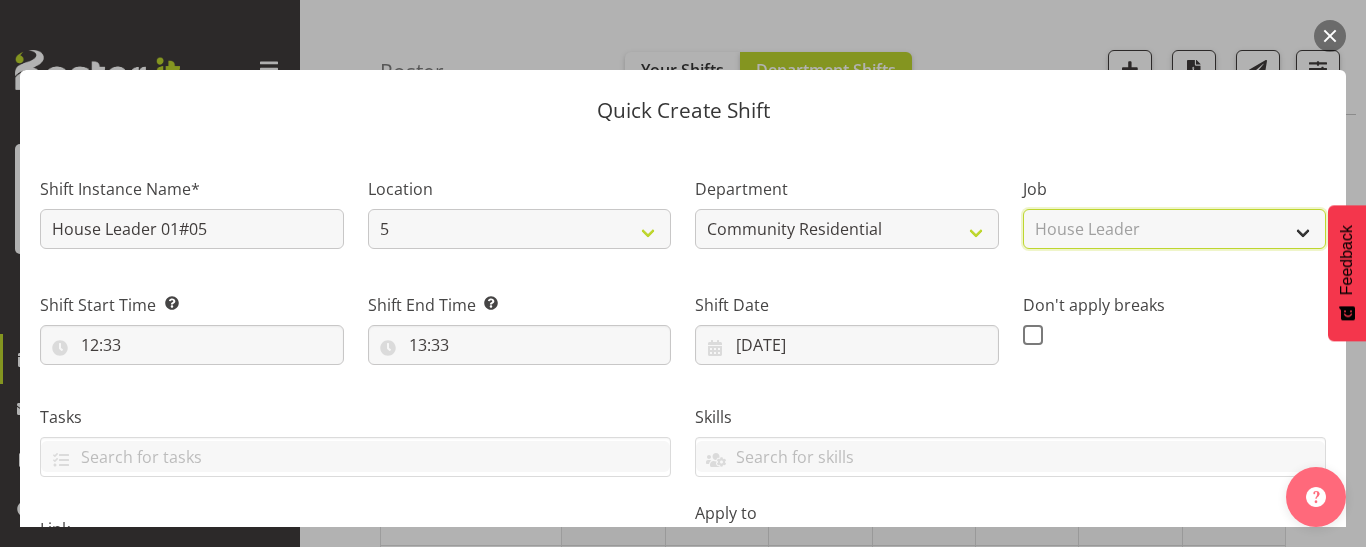click on "Select Job  Accounts Admin Art Coordinator Community Leader Community Support Person Community Support Person-Casual House Leader Office Admin Senior Coordinator Service Manager Volunteer" at bounding box center (1175, 229) 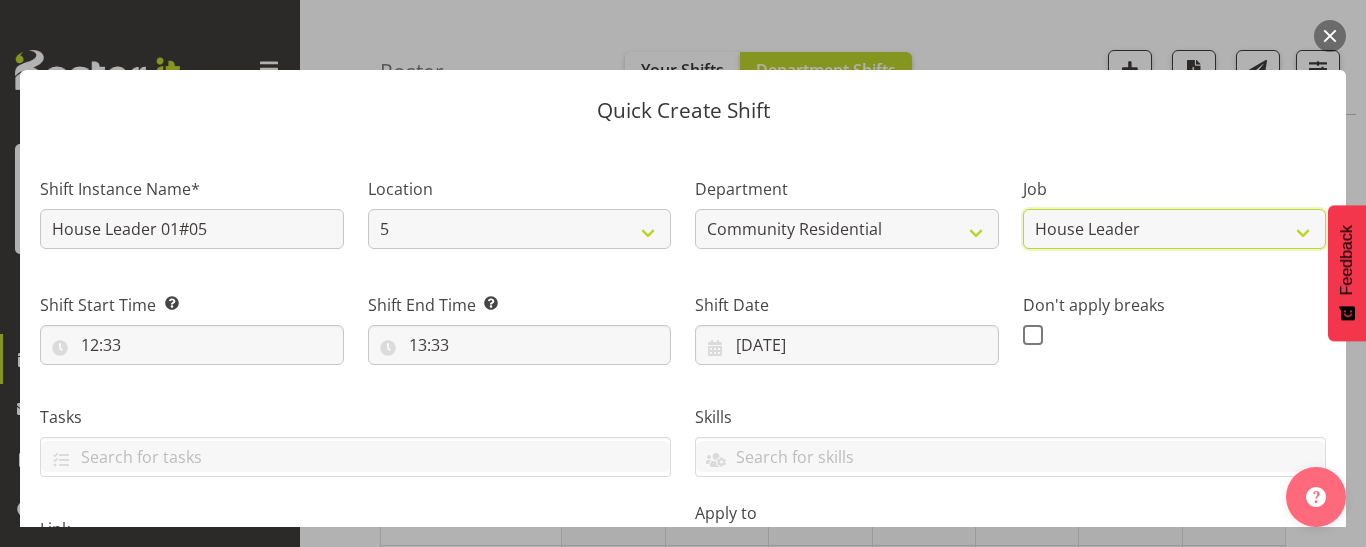 scroll, scrollTop: 200, scrollLeft: 0, axis: vertical 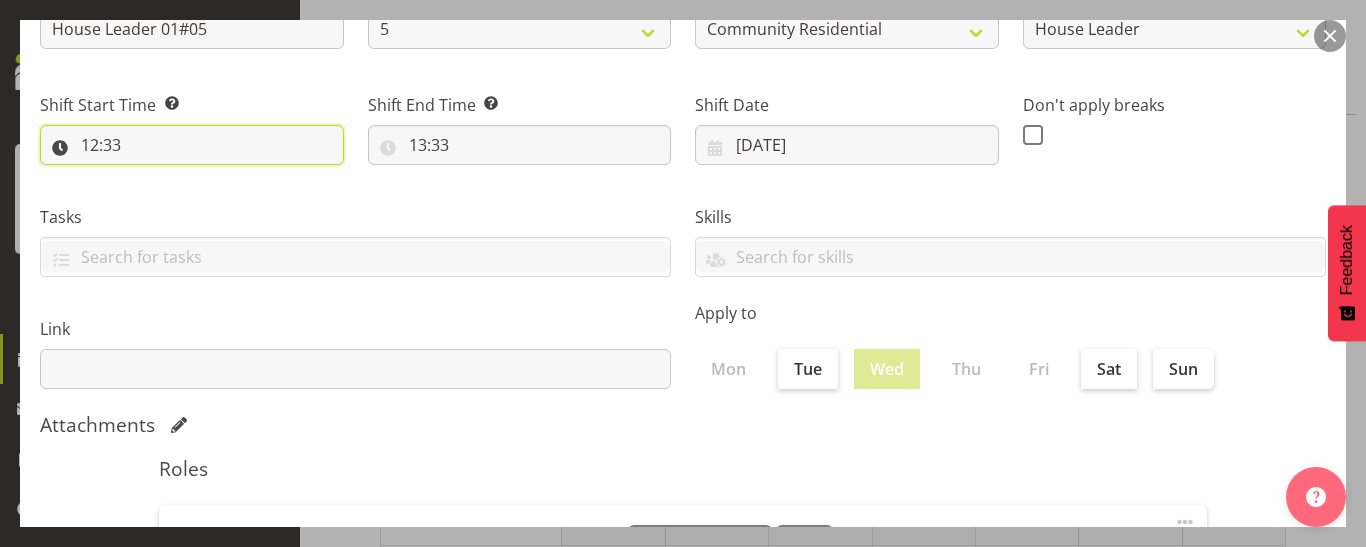 click on "12:33" at bounding box center [192, 145] 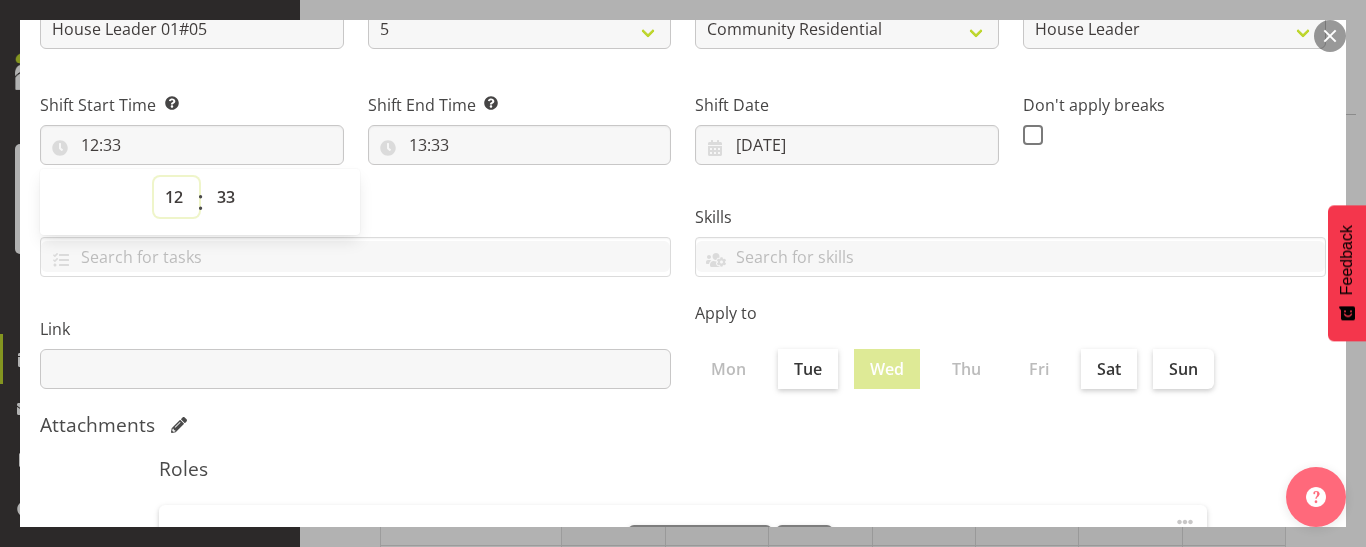 click on "00   01   02   03   04   05   06   07   08   09   10   11   12   13   14   15   16   17   18   19   20   21   22   23" at bounding box center [176, 197] 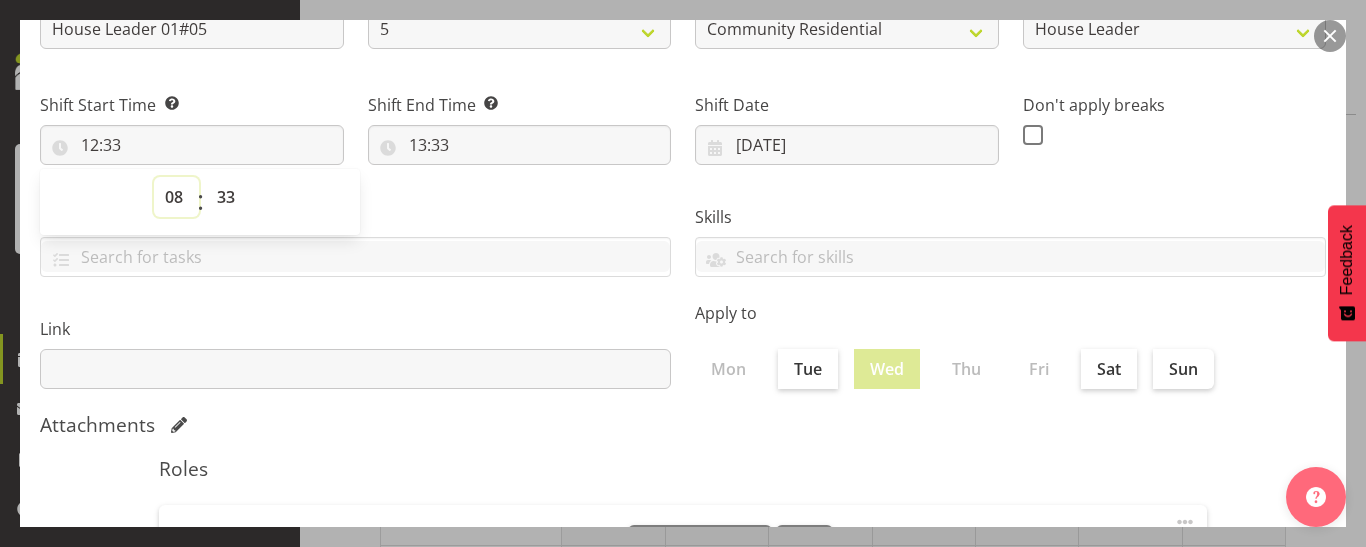 click on "00   01   02   03   04   05   06   07   08   09   10   11   12   13   14   15   16   17   18   19   20   21   22   23" at bounding box center (176, 197) 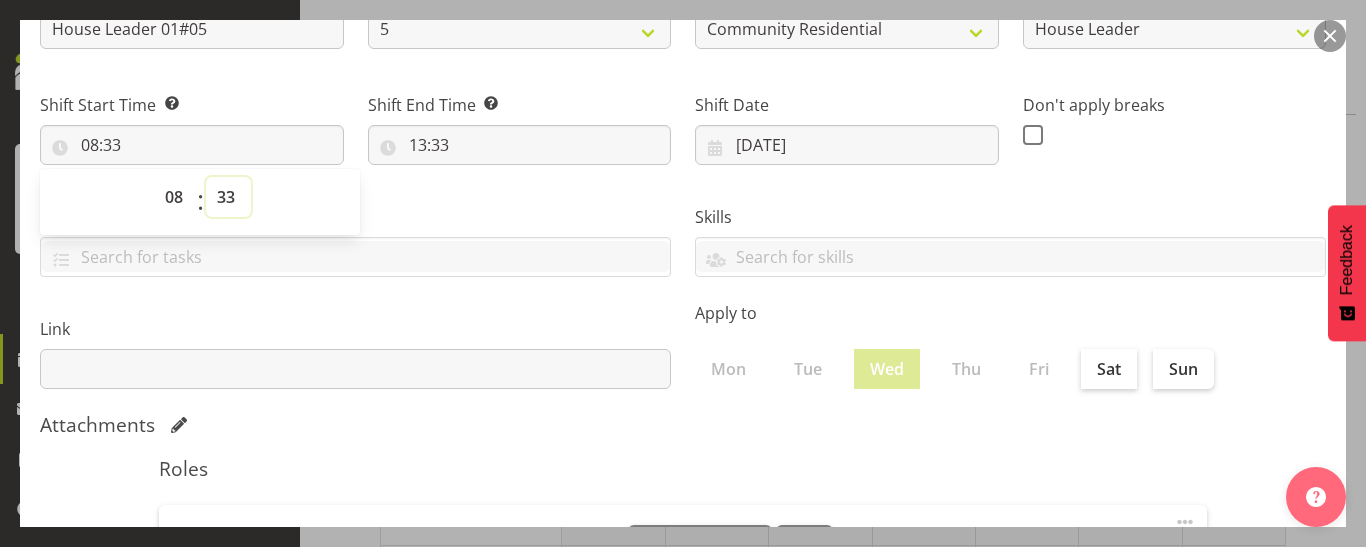 click on "00   01   02   03   04   05   06   07   08   09   10   11   12   13   14   15   16   17   18   19   20   21   22   23   24   25   26   27   28   29   30   31   32   33   34   35   36   37   38   39   40   41   42   43   44   45   46   47   48   49   50   51   52   53   54   55   56   57   58   59" at bounding box center [228, 197] 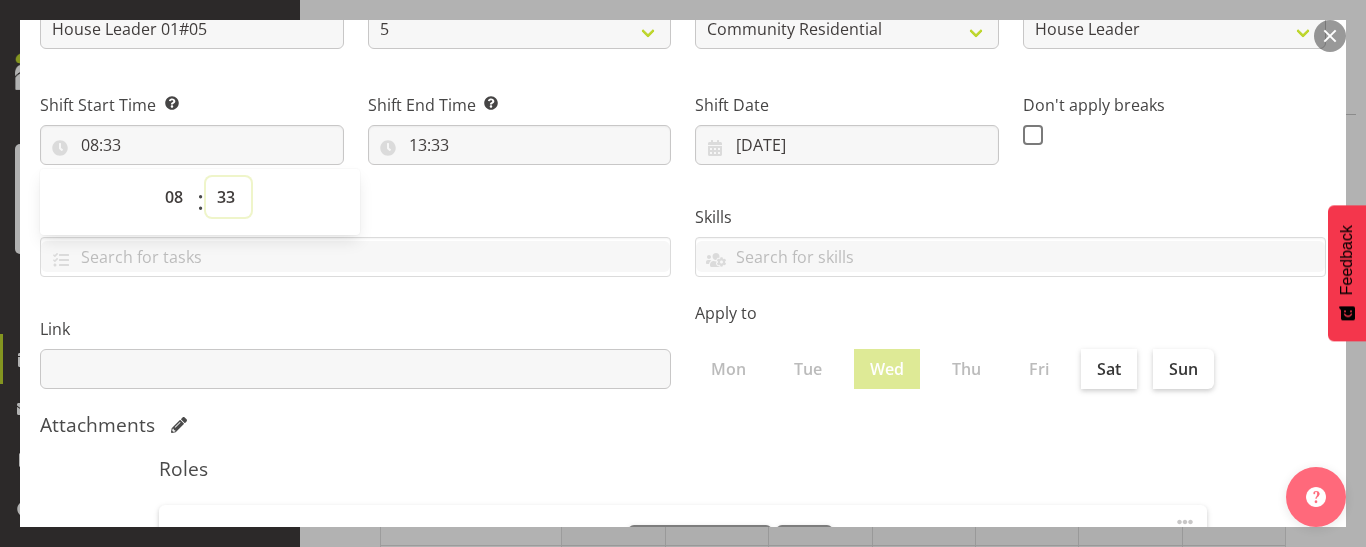 select on "30" 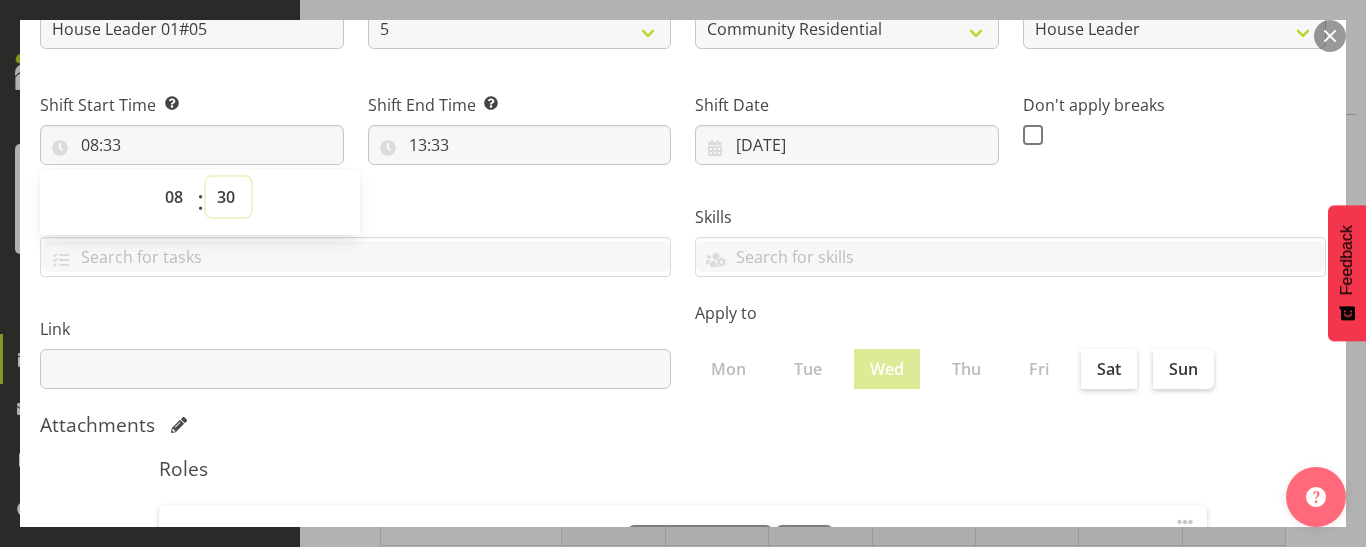 click on "00   01   02   03   04   05   06   07   08   09   10   11   12   13   14   15   16   17   18   19   20   21   22   23   24   25   26   27   28   29   30   31   32   33   34   35   36   37   38   39   40   41   42   43   44   45   46   47   48   49   50   51   52   53   54   55   56   57   58   59" at bounding box center [228, 197] 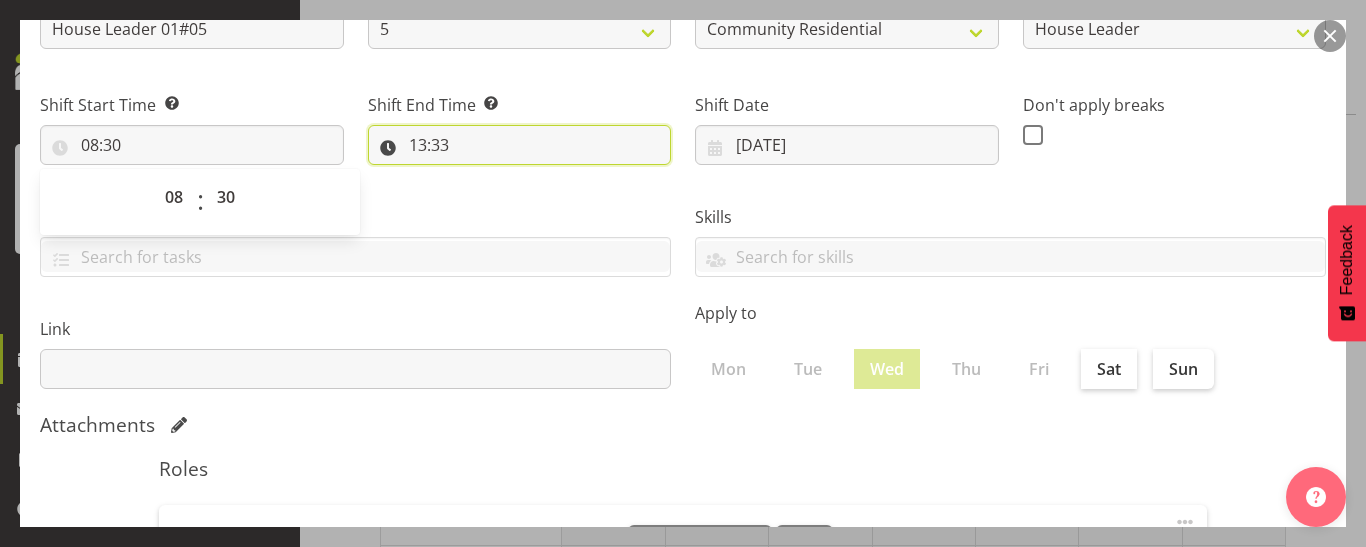 click on "13:33" at bounding box center (520, 145) 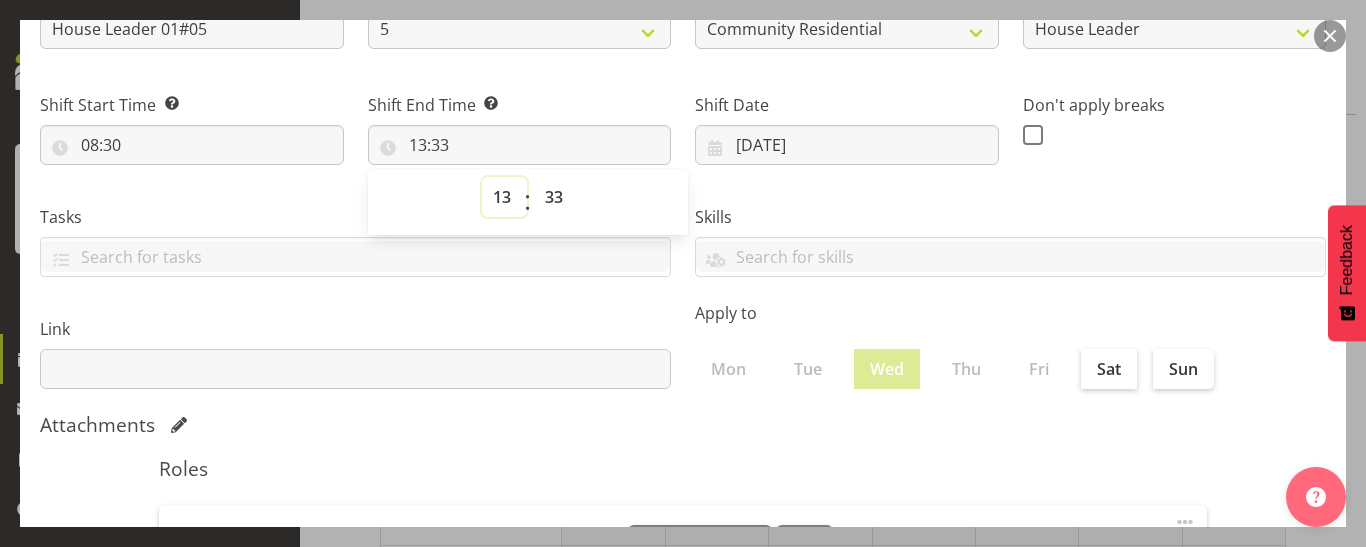 click on "00   01   02   03   04   05   06   07   08   09   10   11   12   13   14   15   16   17   18   19   20   21   22   23" at bounding box center (504, 197) 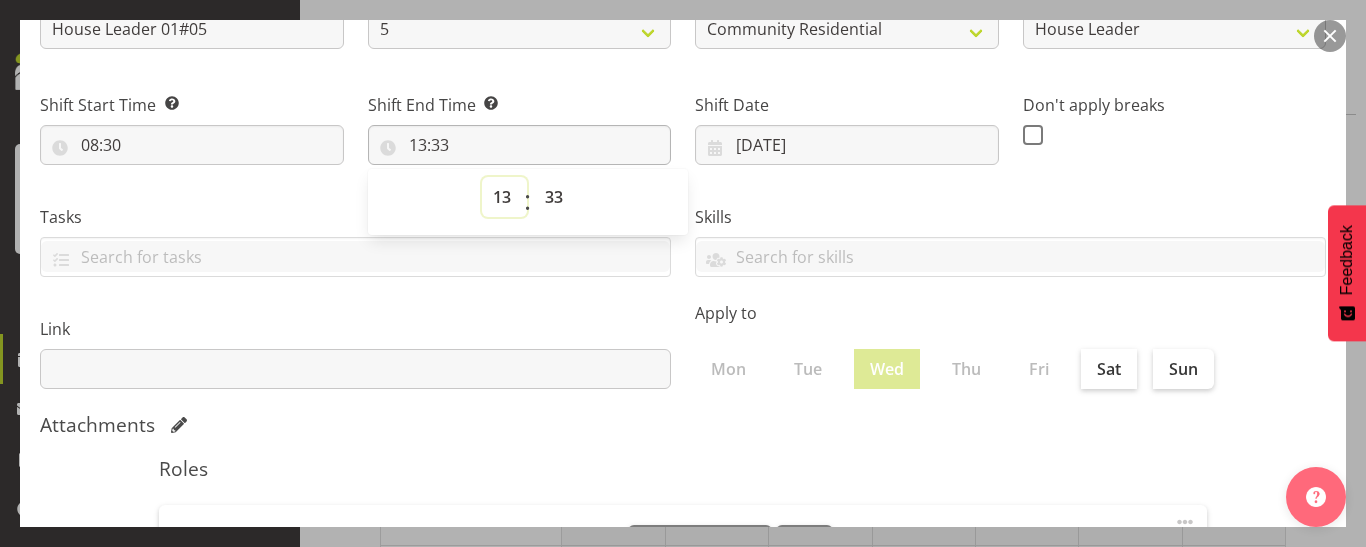 select on "8" 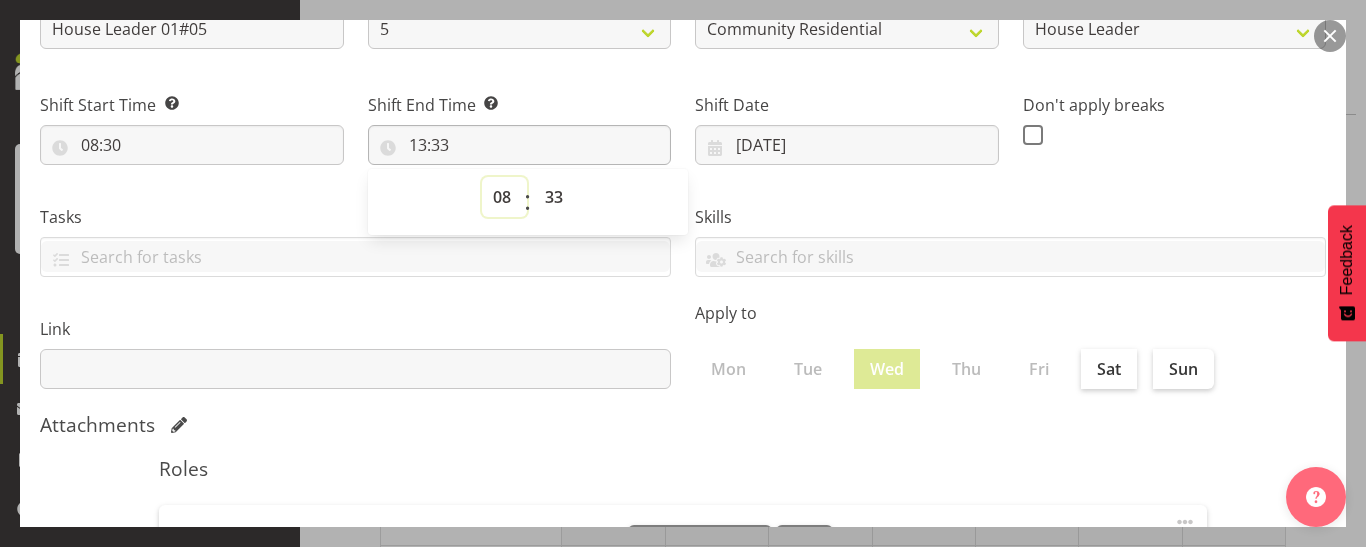 click on "00   01   02   03   04   05   06   07   08   09   10   11   12   13   14   15   16   17   18   19   20   21   22   23" at bounding box center [504, 197] 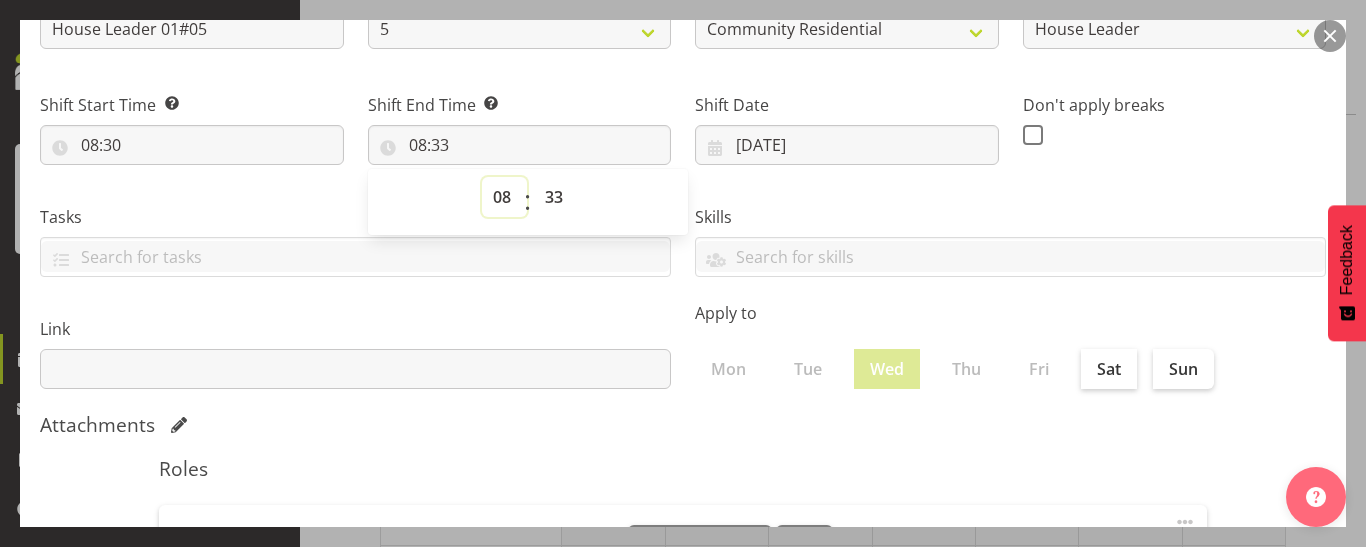 click on "00   01   02   03   04   05   06   07   08   09   10   11   12   13   14   15   16   17   18   19   20   21   22   23" at bounding box center (504, 197) 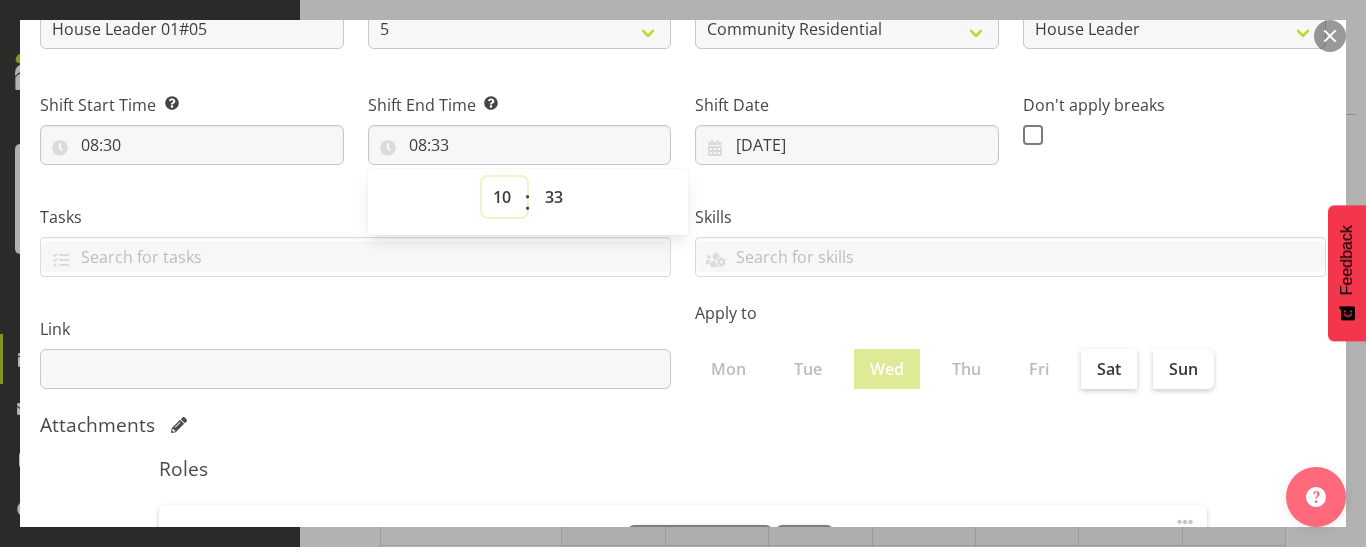 click on "00   01   02   03   04   05   06   07   08   09   10   11   12   13   14   15   16   17   18   19   20   21   22   23" at bounding box center (504, 197) 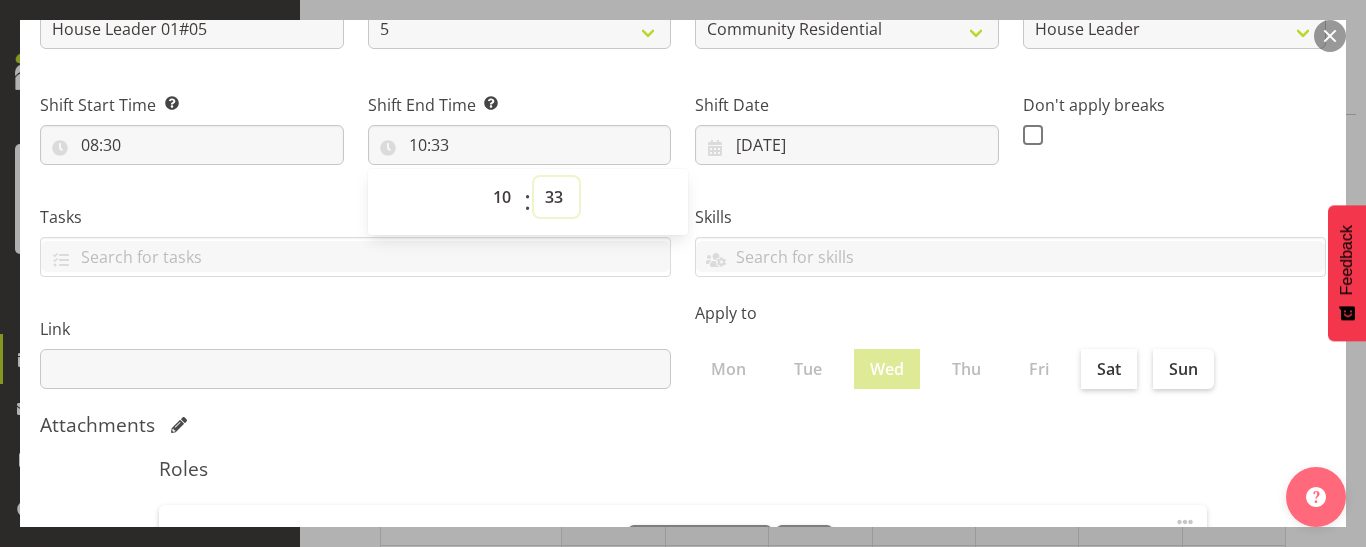 click on "00   01   02   03   04   05   06   07   08   09   10   11   12   13   14   15   16   17   18   19   20   21   22   23   24   25   26   27   28   29   30   31   32   33   34   35   36   37   38   39   40   41   42   43   44   45   46   47   48   49   50   51   52   53   54   55   56   57   58   59" at bounding box center [556, 197] 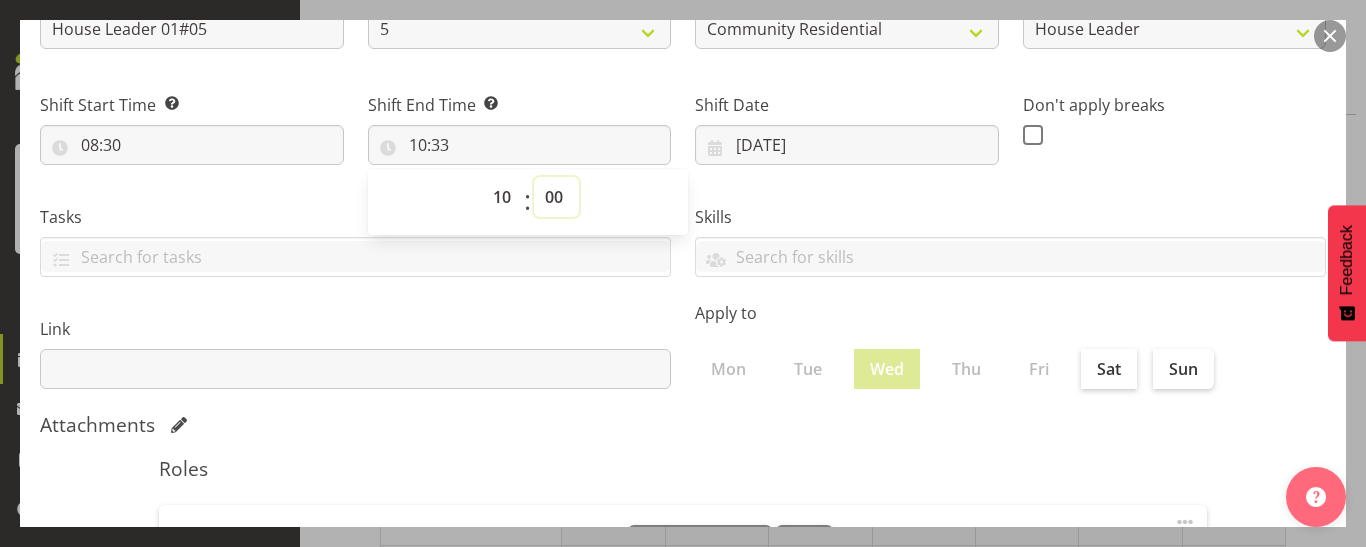 click on "00   01   02   03   04   05   06   07   08   09   10   11   12   13   14   15   16   17   18   19   20   21   22   23   24   25   26   27   28   29   30   31   32   33   34   35   36   37   38   39   40   41   42   43   44   45   46   47   48   49   50   51   52   53   54   55   56   57   58   59" at bounding box center [556, 197] 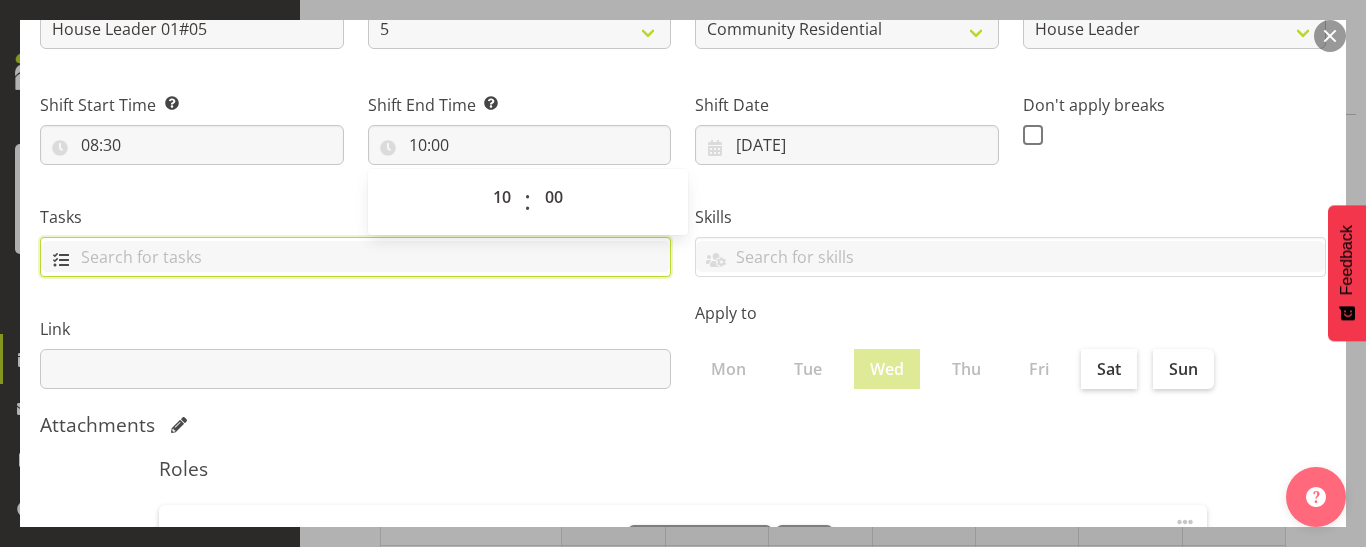 click at bounding box center [355, 256] 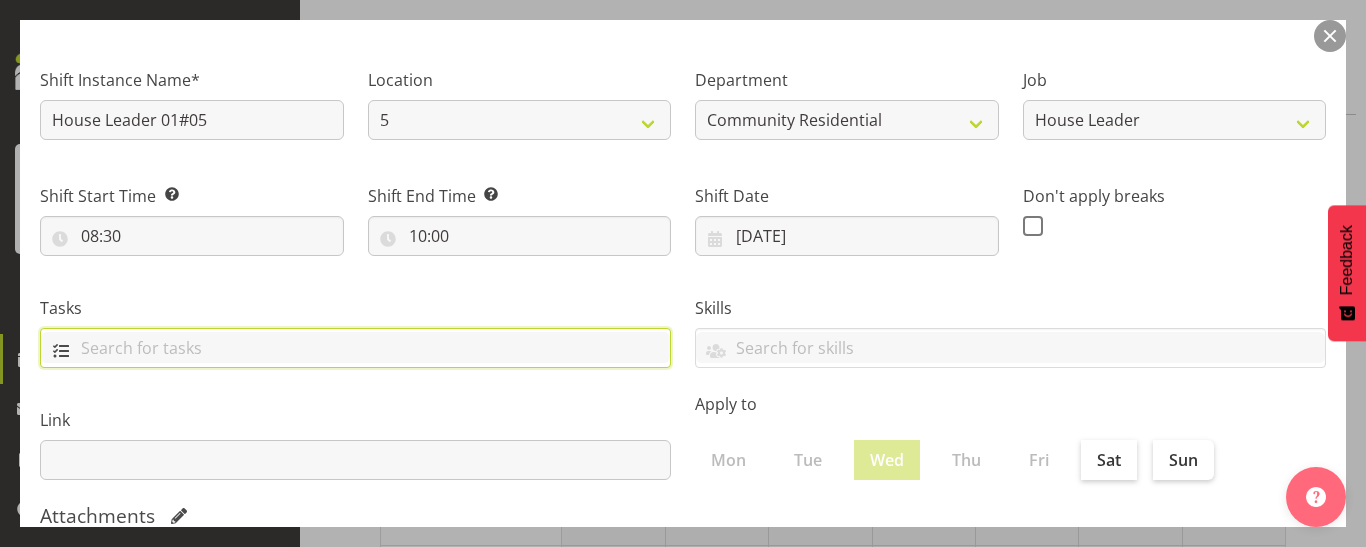 scroll, scrollTop: 0, scrollLeft: 0, axis: both 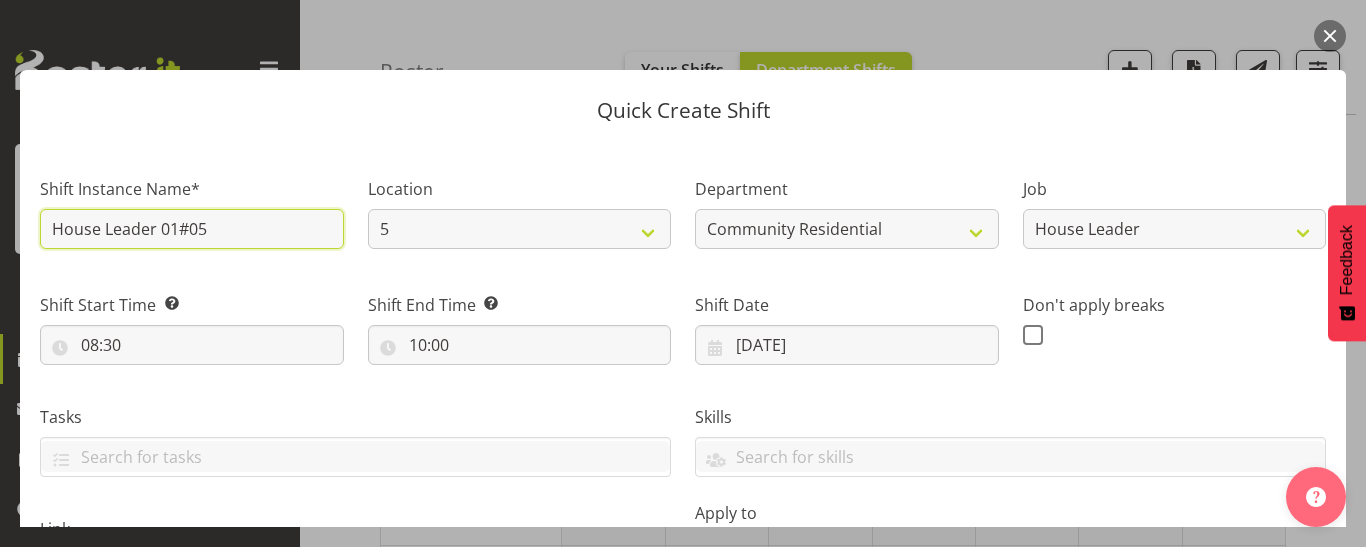 drag, startPoint x: 227, startPoint y: 226, endPoint x: 0, endPoint y: 256, distance: 228.9738 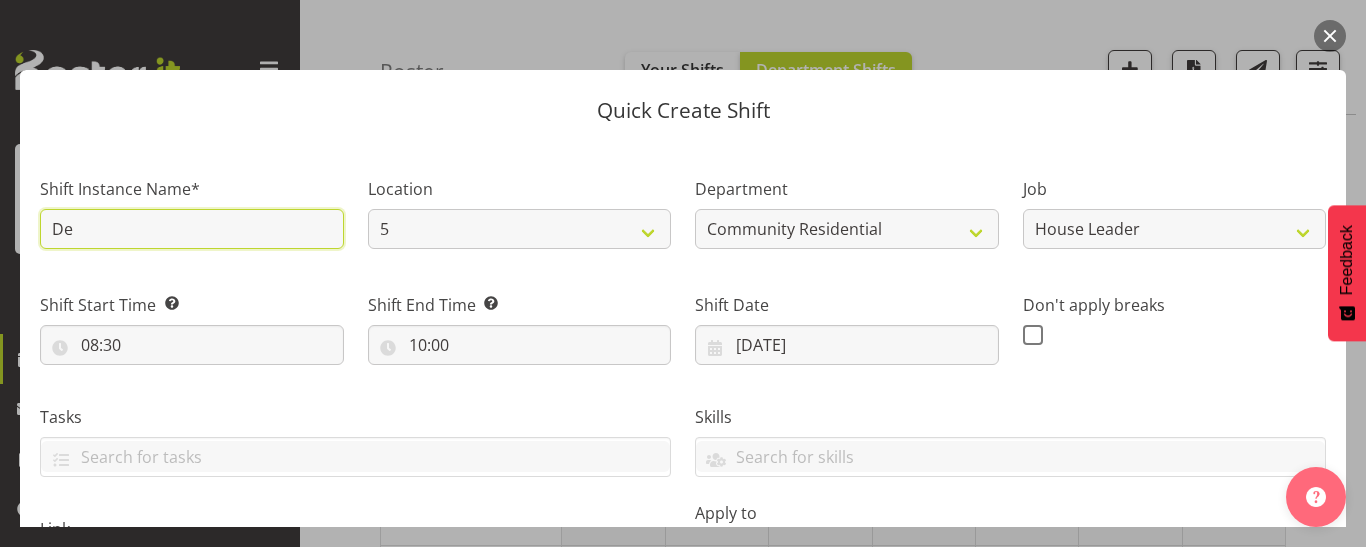 type on "D" 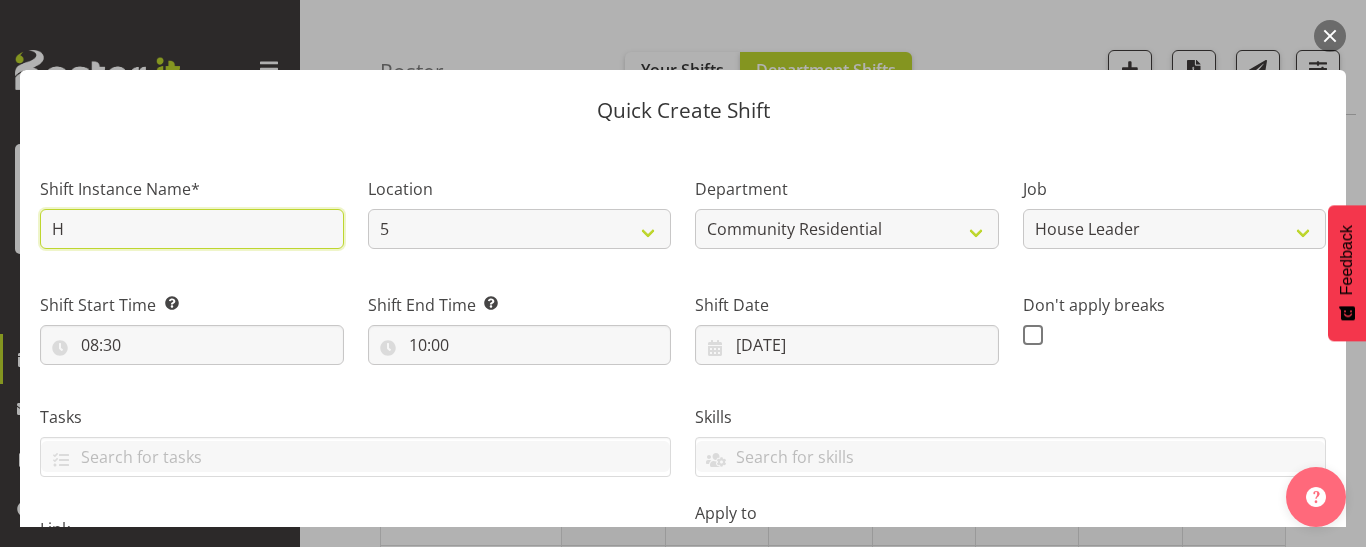 type on "House Leader 01#05" 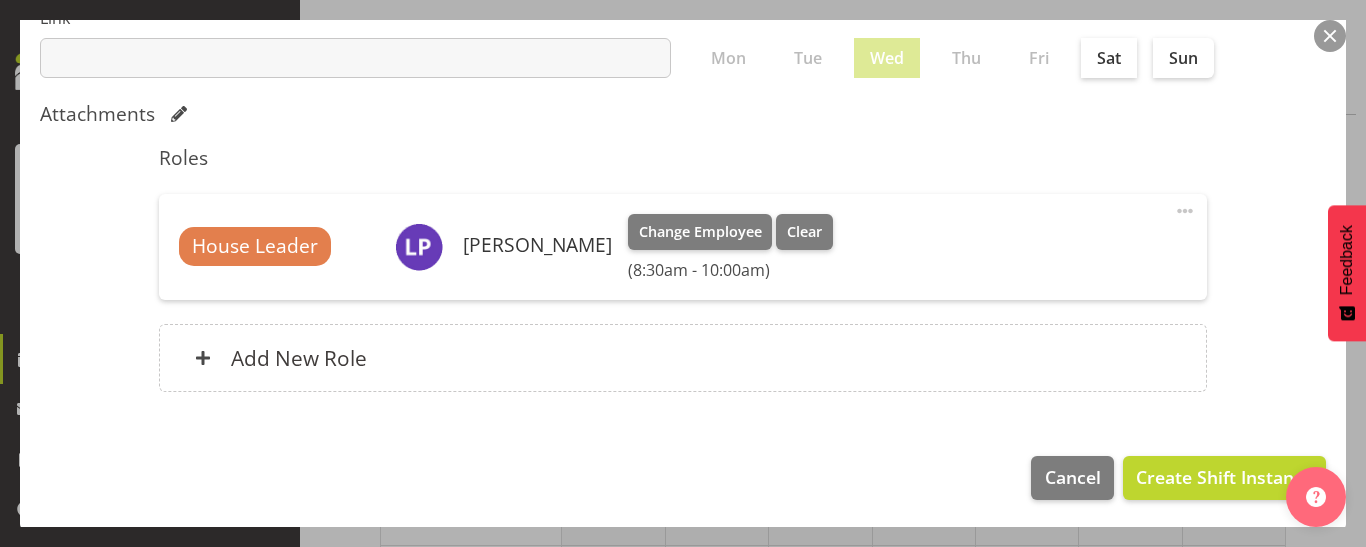 scroll, scrollTop: 514, scrollLeft: 0, axis: vertical 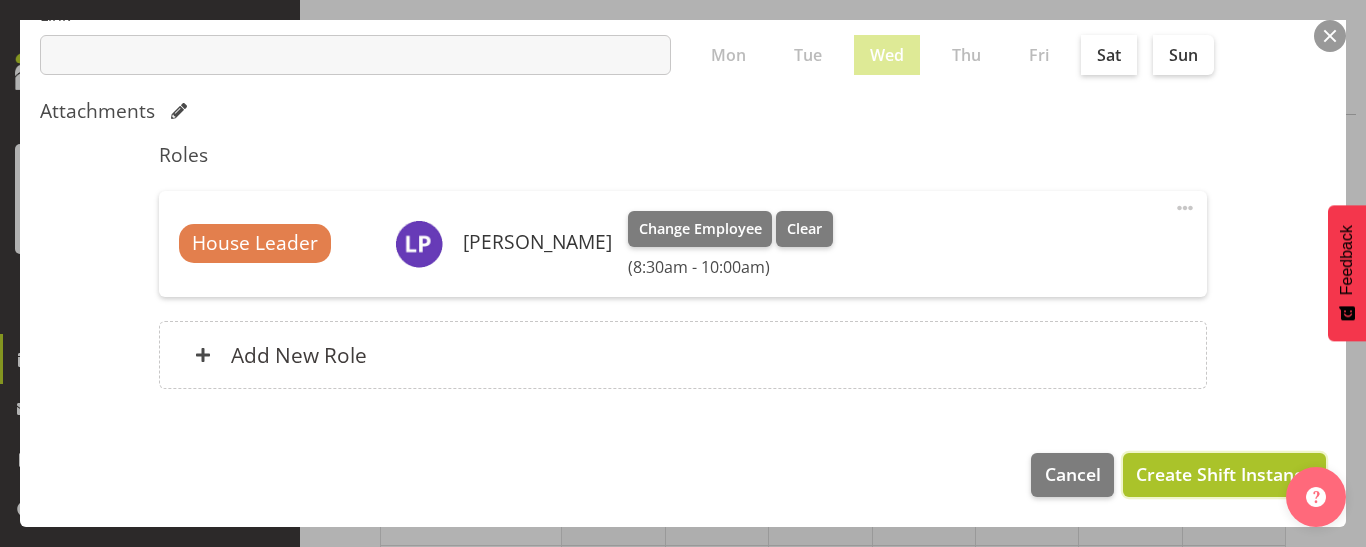 click on "Create Shift Instance" at bounding box center [1224, 474] 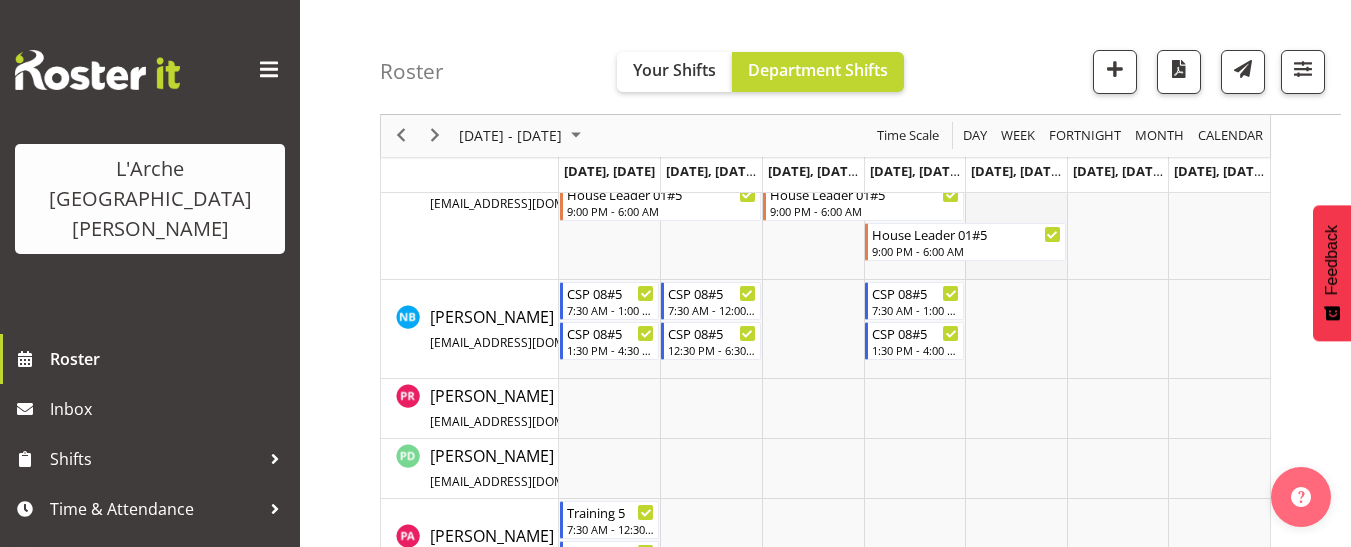 scroll, scrollTop: 1290, scrollLeft: 0, axis: vertical 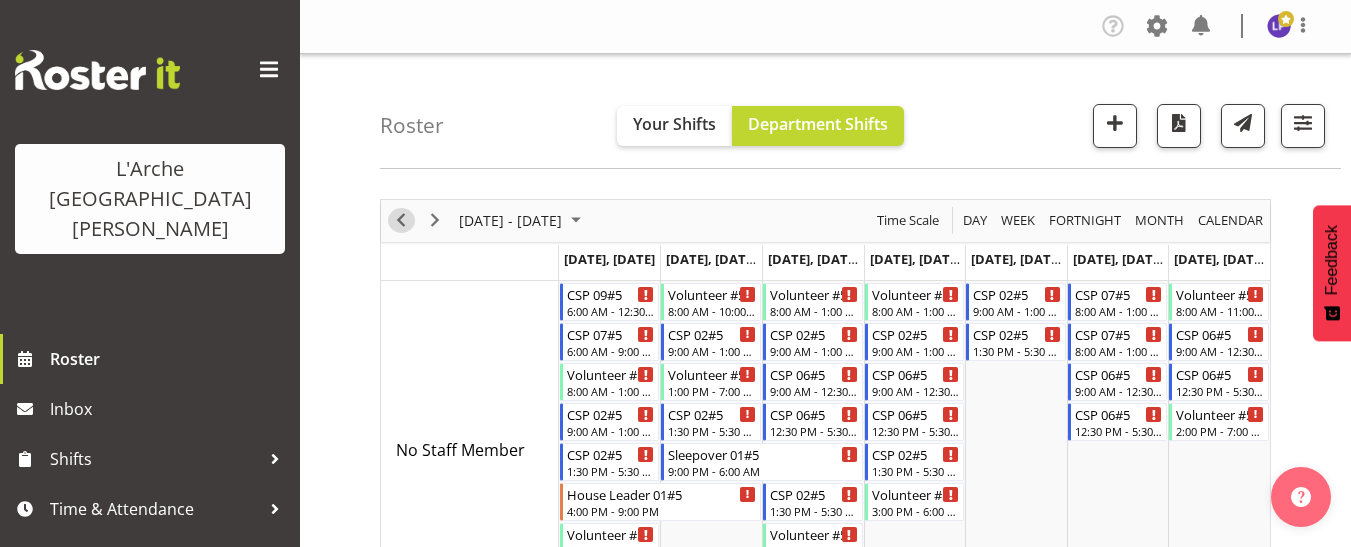 click at bounding box center (401, 220) 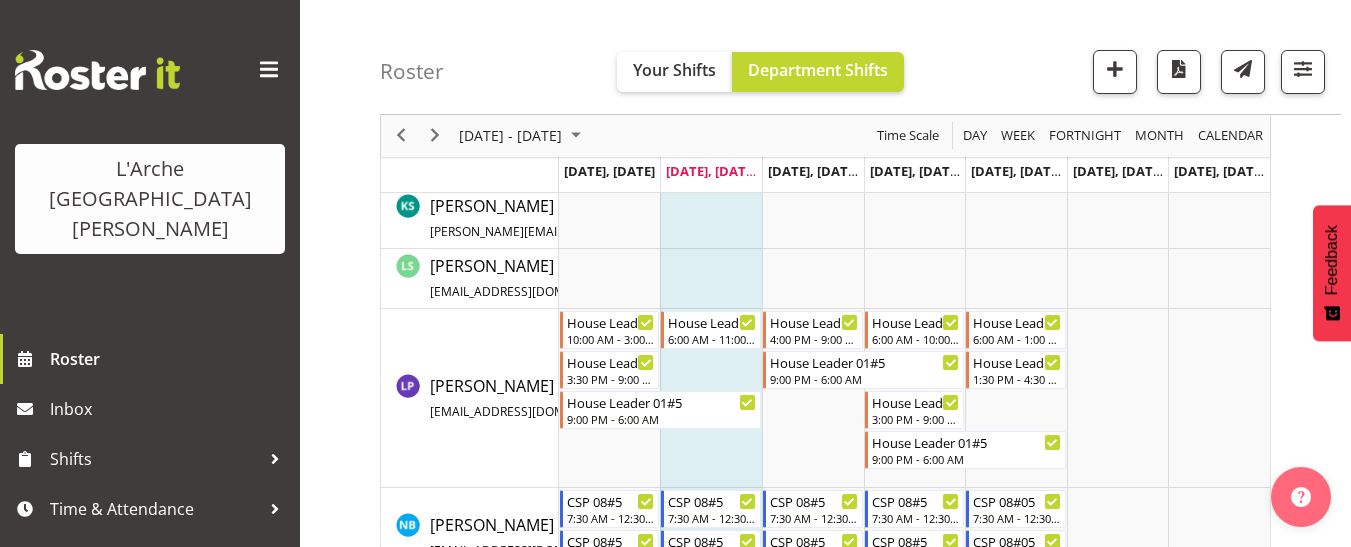 scroll, scrollTop: 1200, scrollLeft: 0, axis: vertical 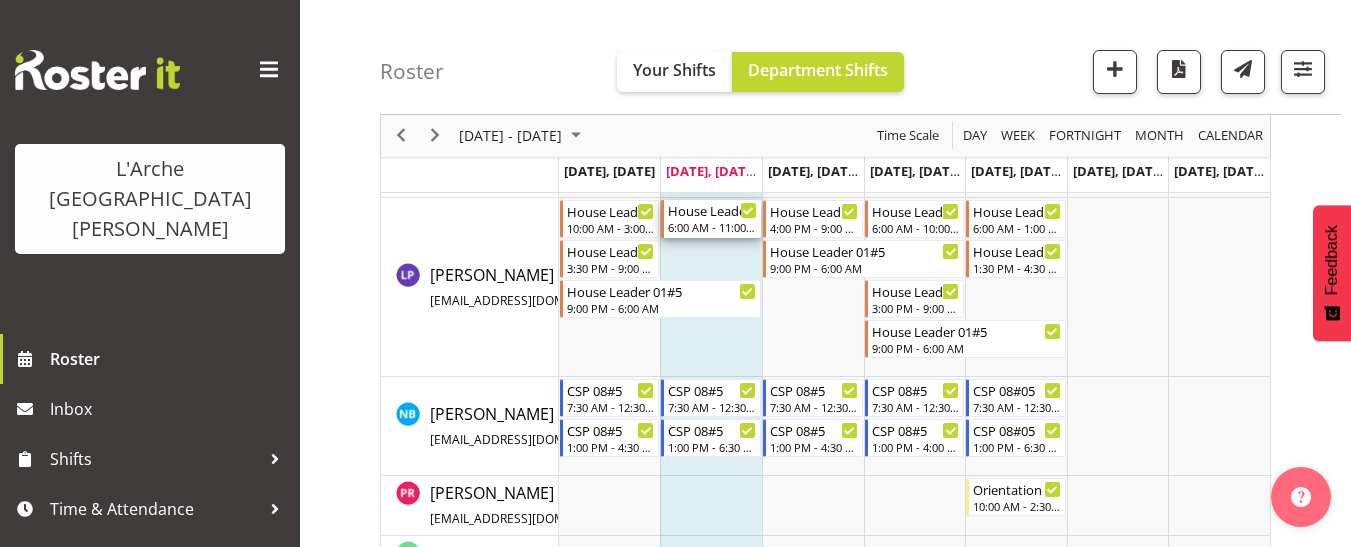 click on "6:00 AM - 11:00 AM" at bounding box center (712, 227) 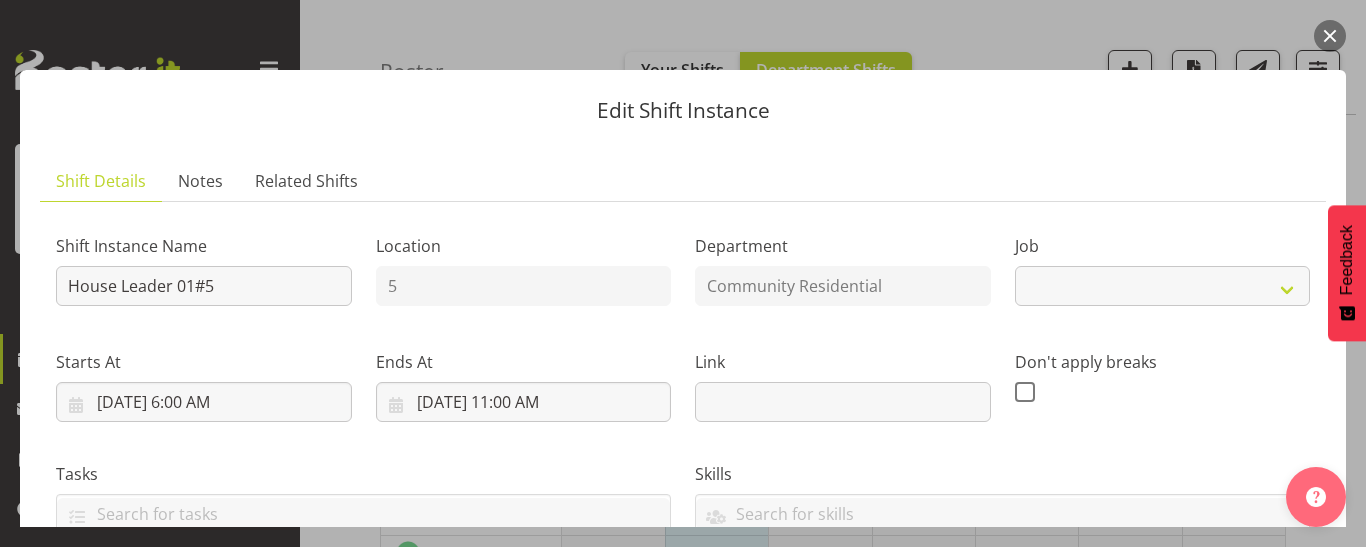select on "1" 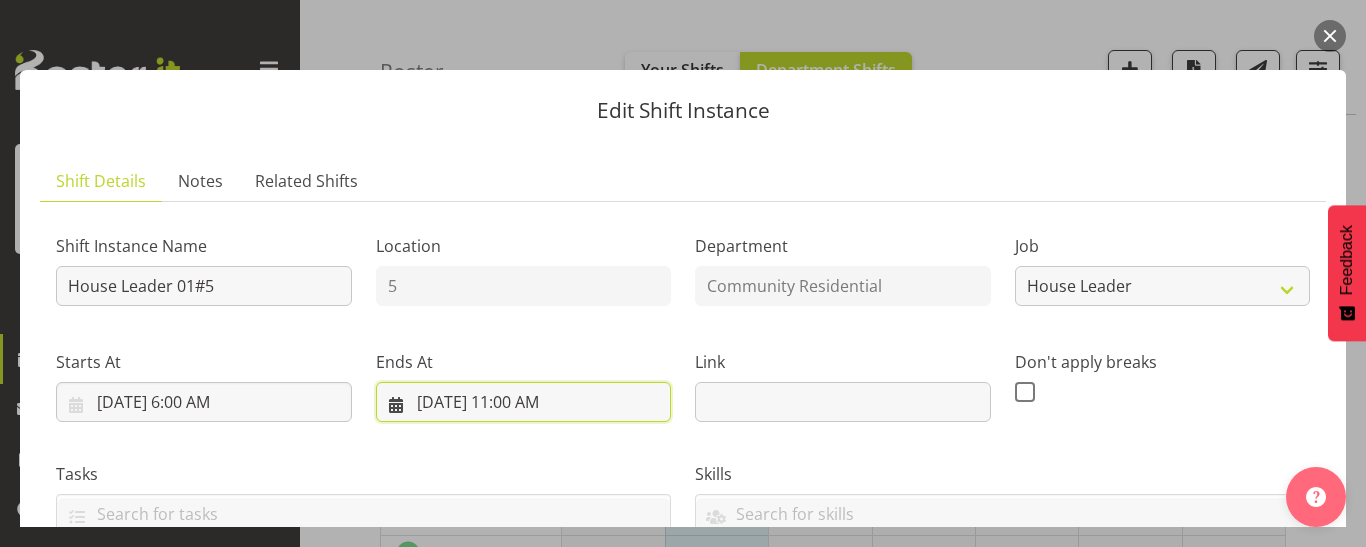 click on "[DATE] 11:00 AM" at bounding box center [524, 402] 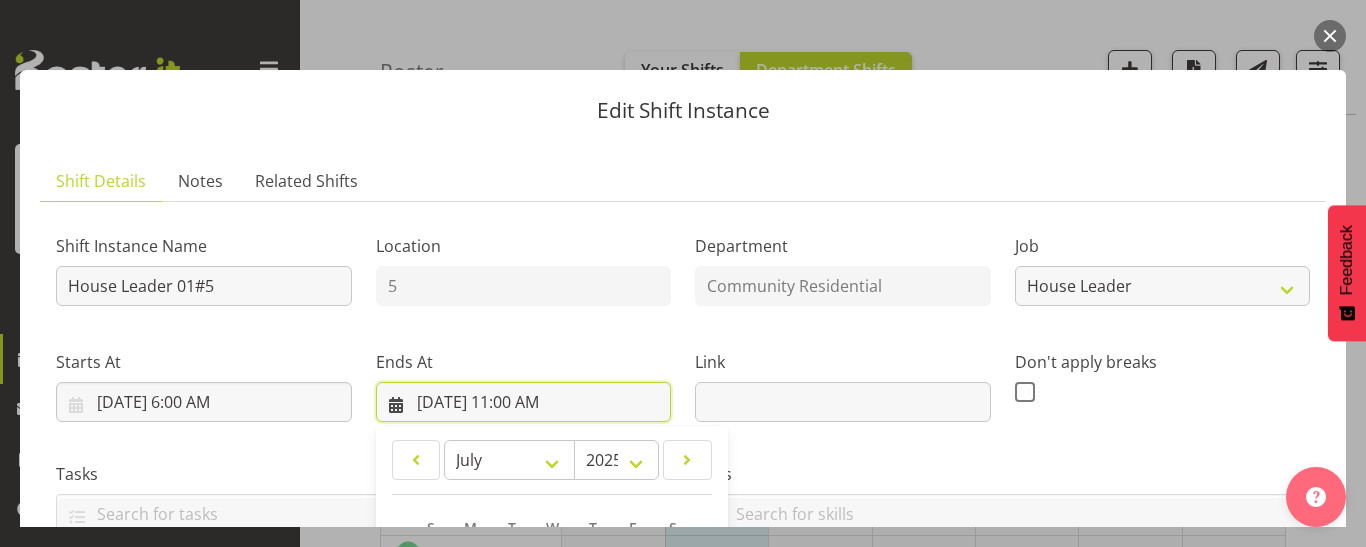 click on "[DATE] 11:00 AM" at bounding box center [524, 402] 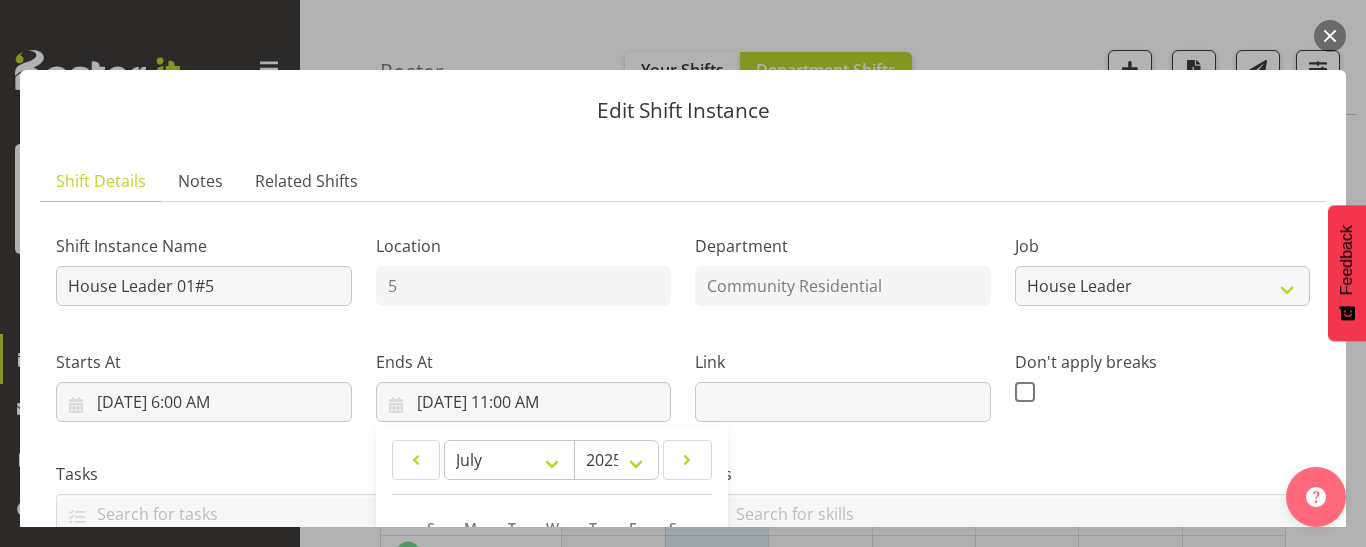 click at bounding box center (1330, 36) 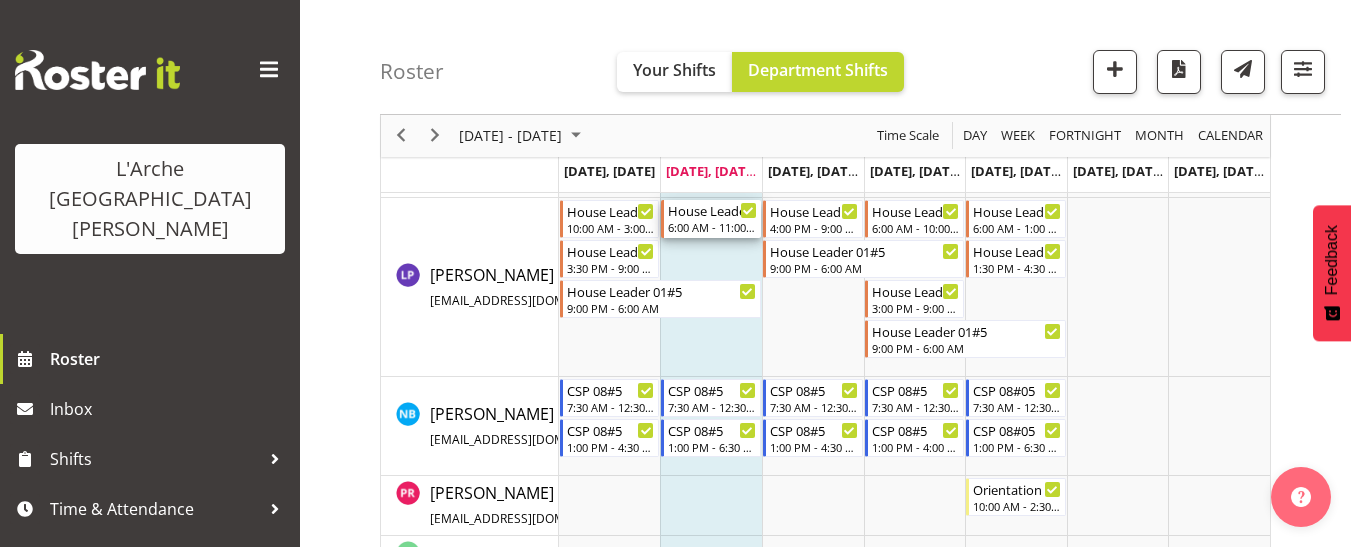 click on "6:00 AM - 11:00 AM" at bounding box center (712, 227) 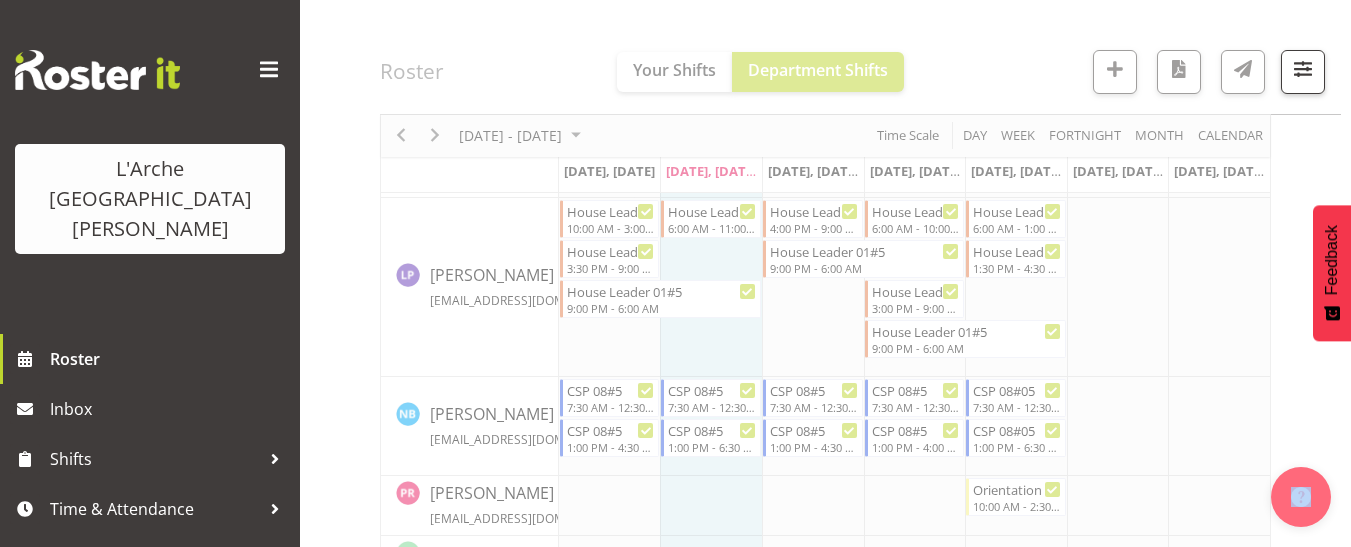 click at bounding box center [825, -33] 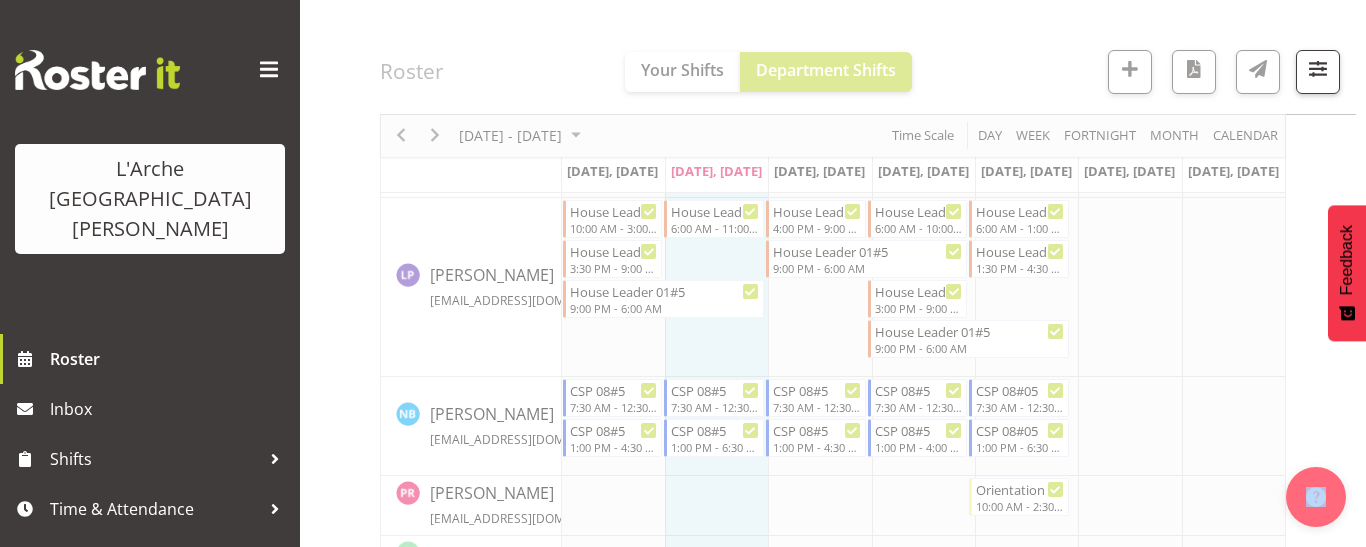 select 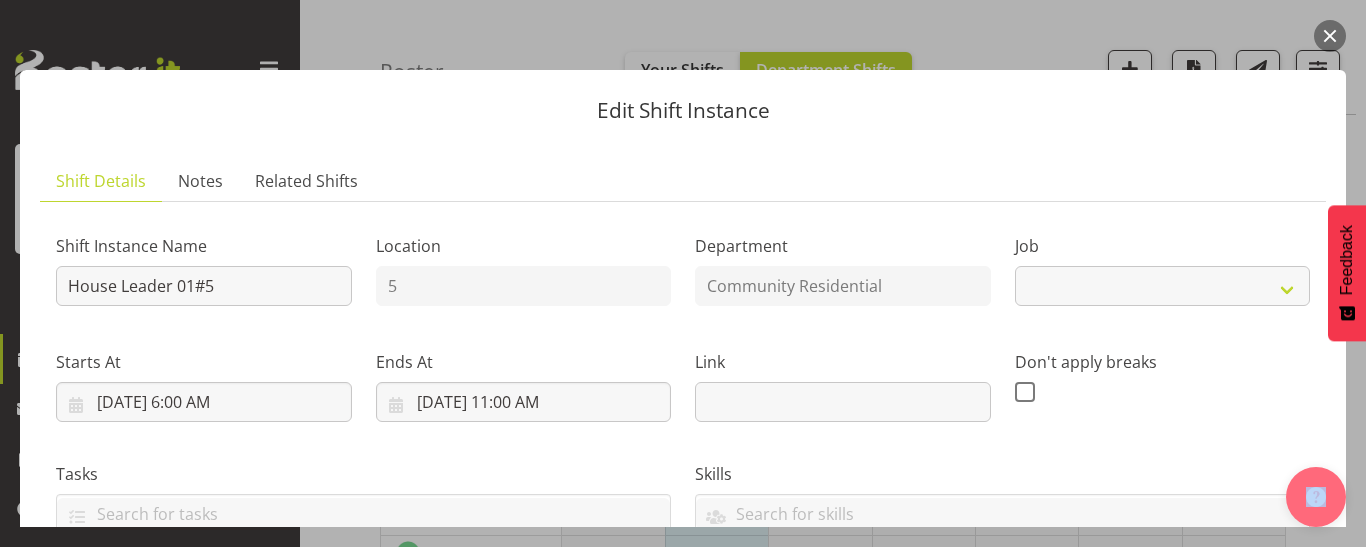 select on "1" 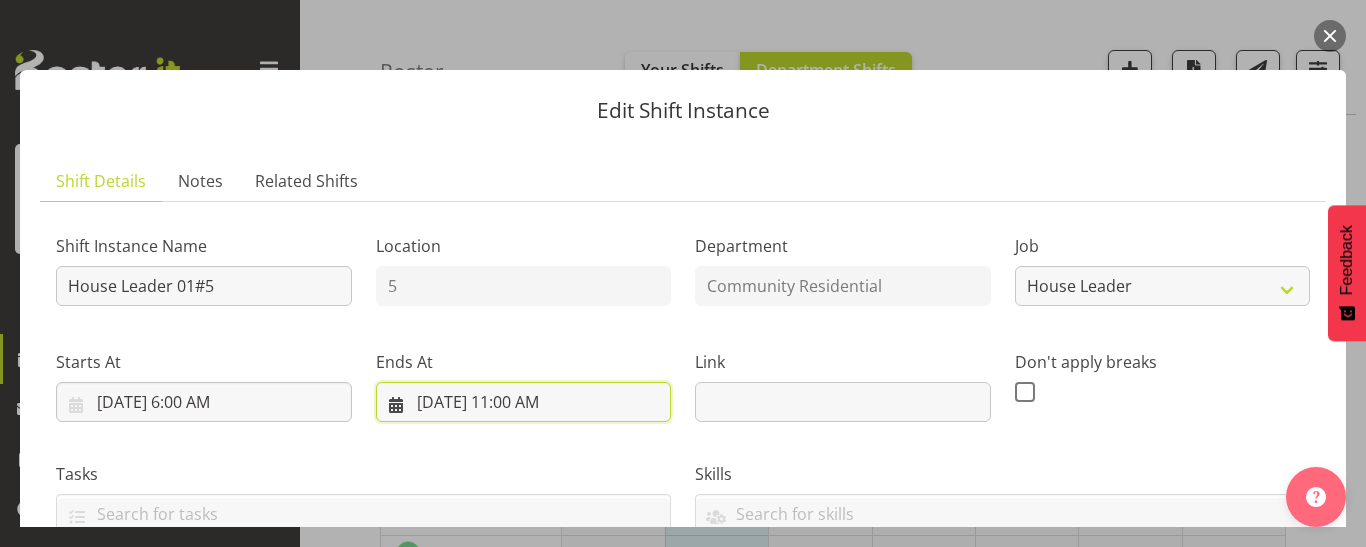 click on "[DATE] 11:00 AM" at bounding box center (524, 402) 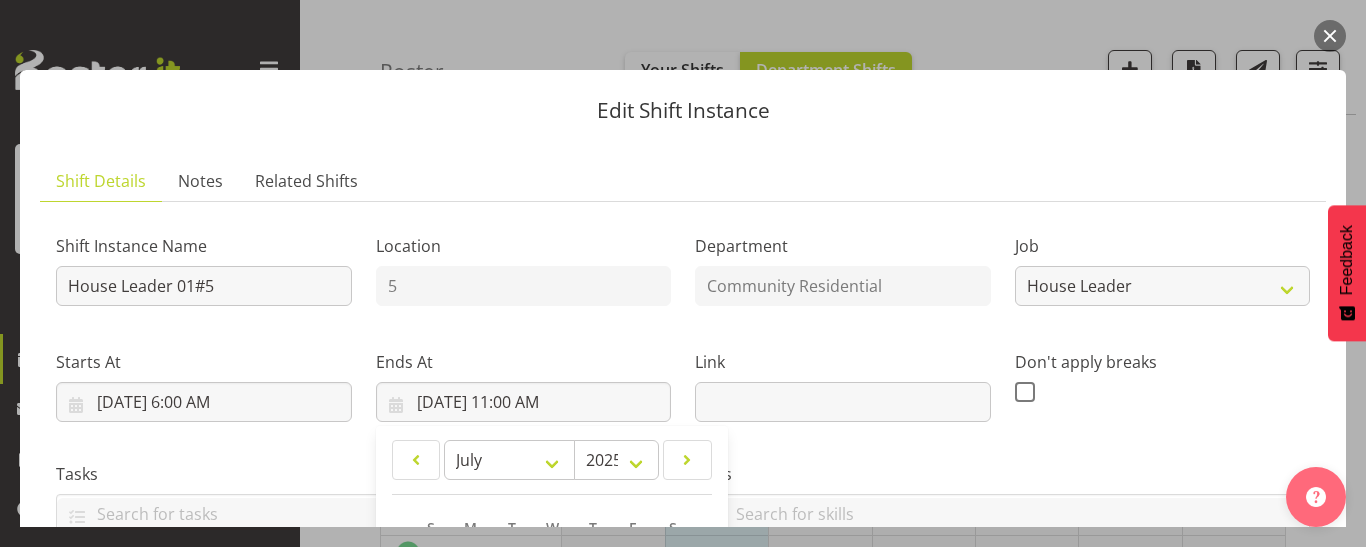 drag, startPoint x: 1100, startPoint y: 91, endPoint x: 1102, endPoint y: 56, distance: 35.057095 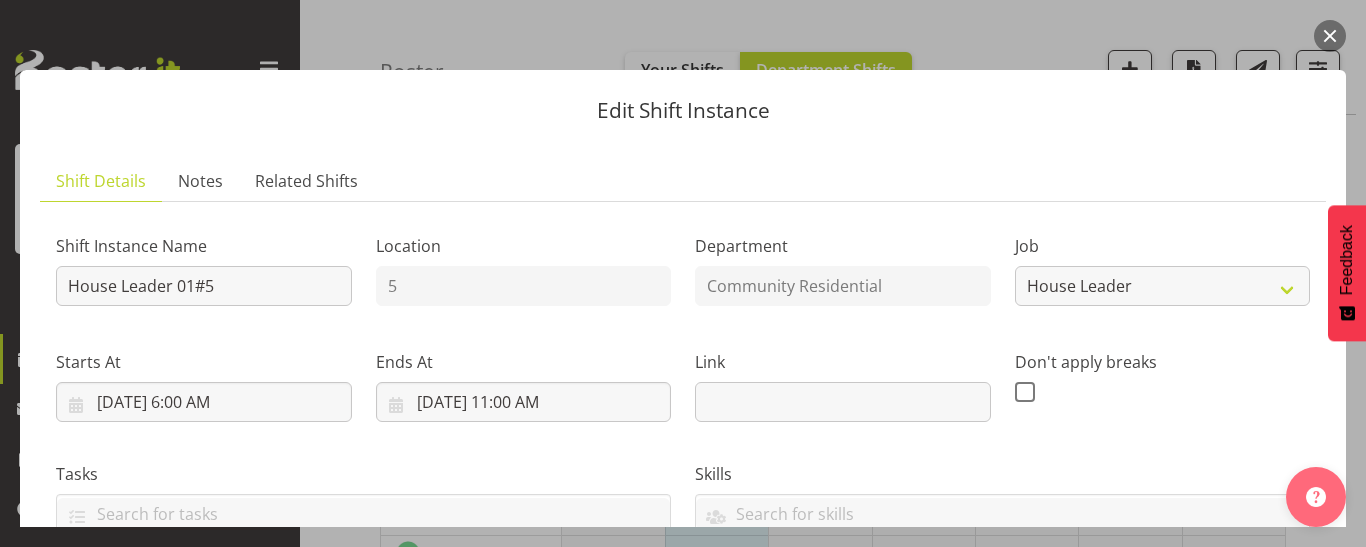click at bounding box center (1330, 36) 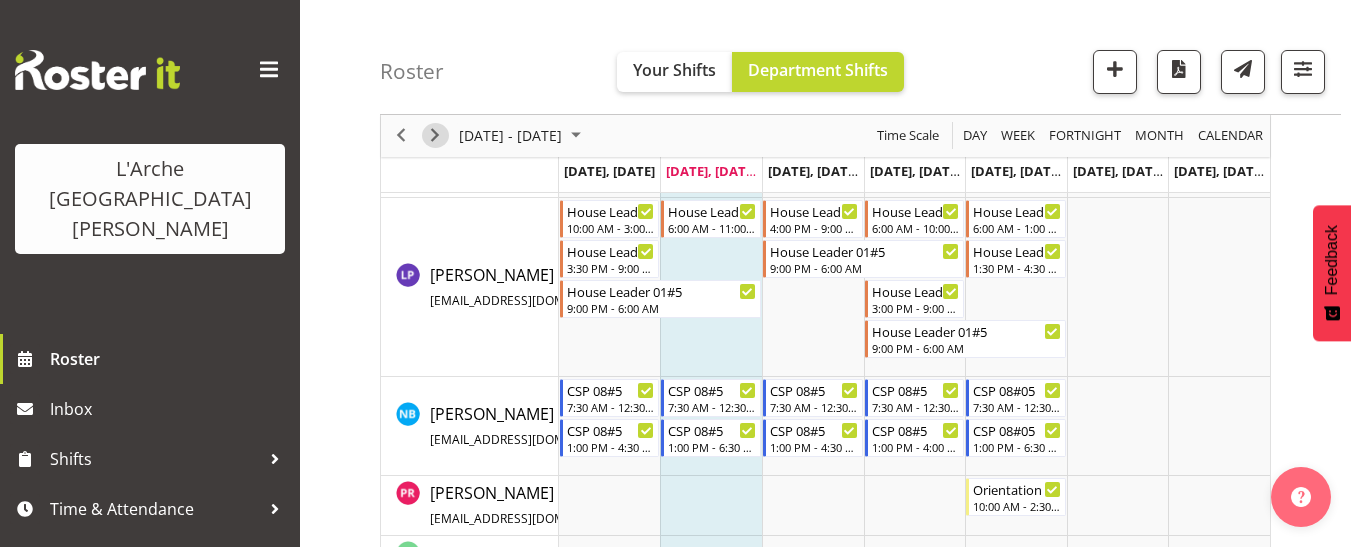 click at bounding box center [435, 136] 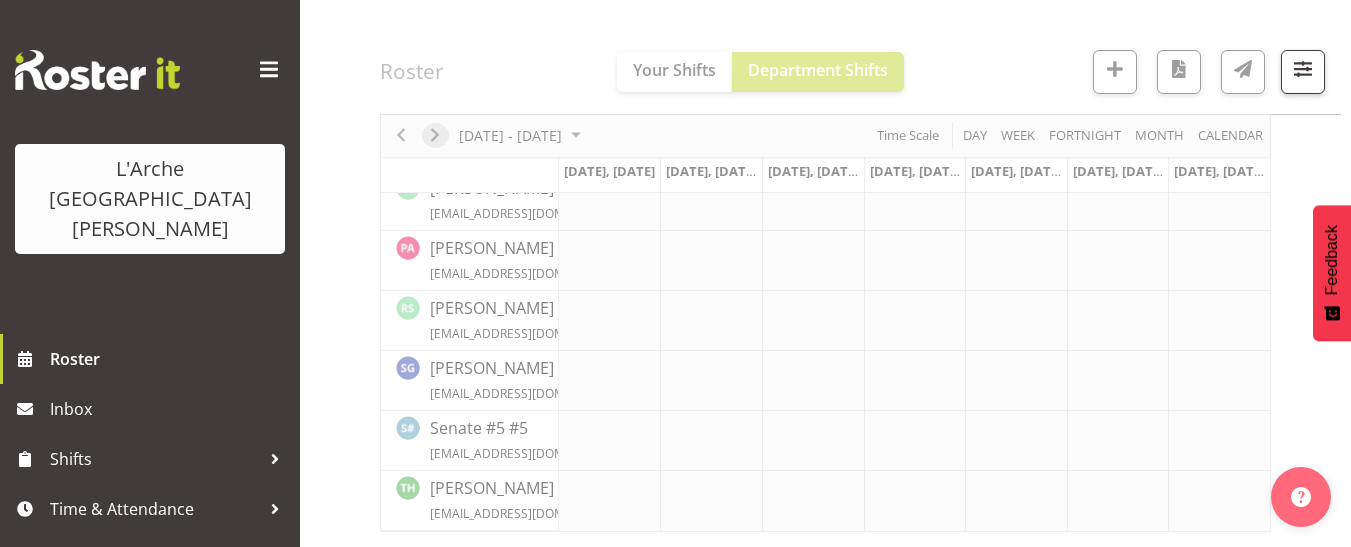 scroll, scrollTop: 890, scrollLeft: 0, axis: vertical 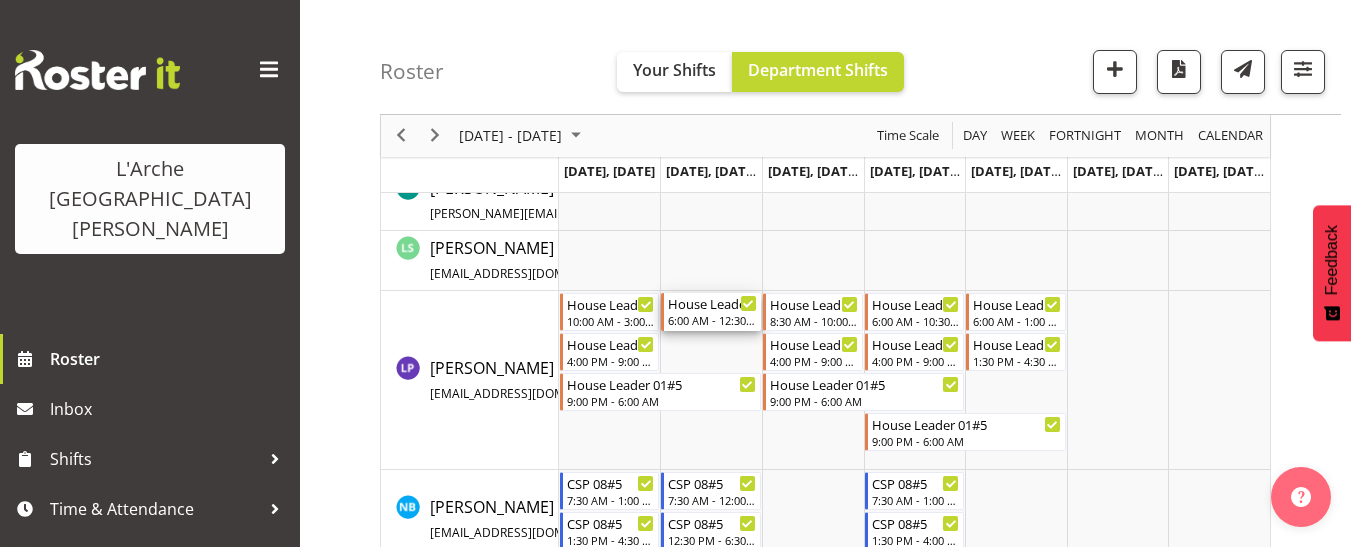 click on "6:00 AM - 12:30 PM" at bounding box center [712, 320] 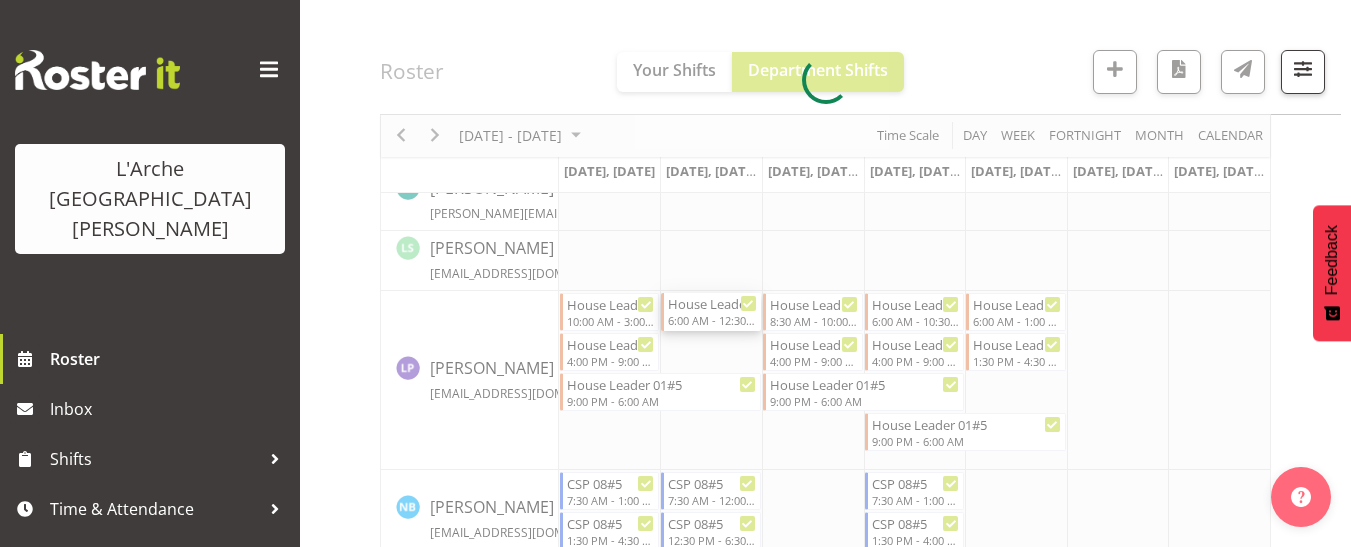select 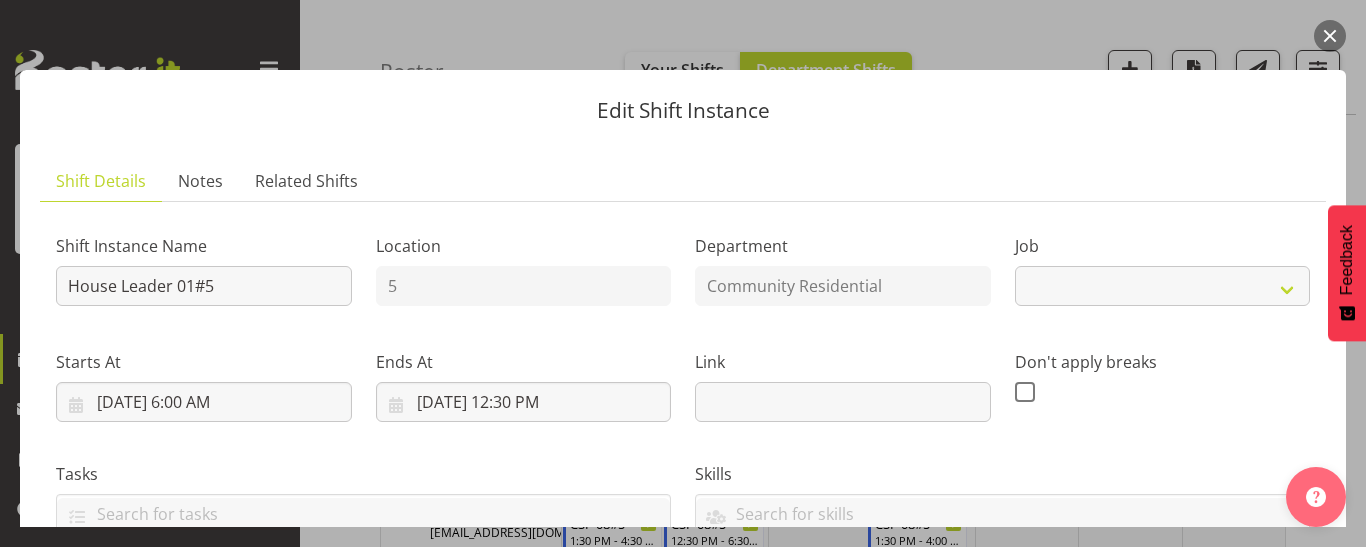 select on "1" 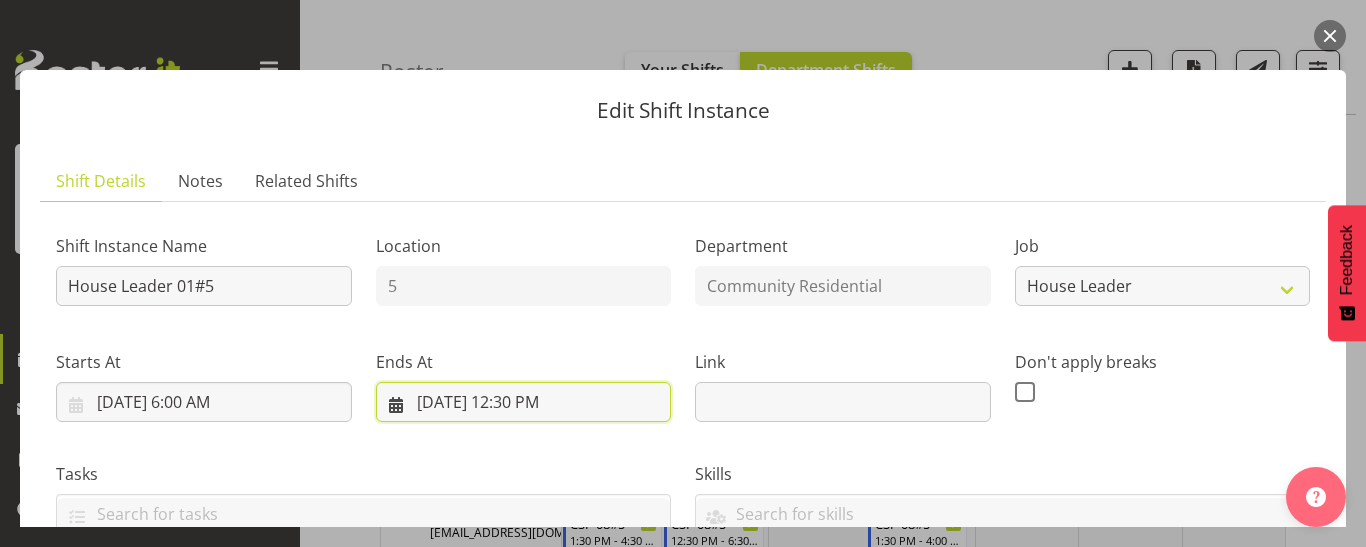 click on "[DATE] 12:30 PM" at bounding box center [524, 402] 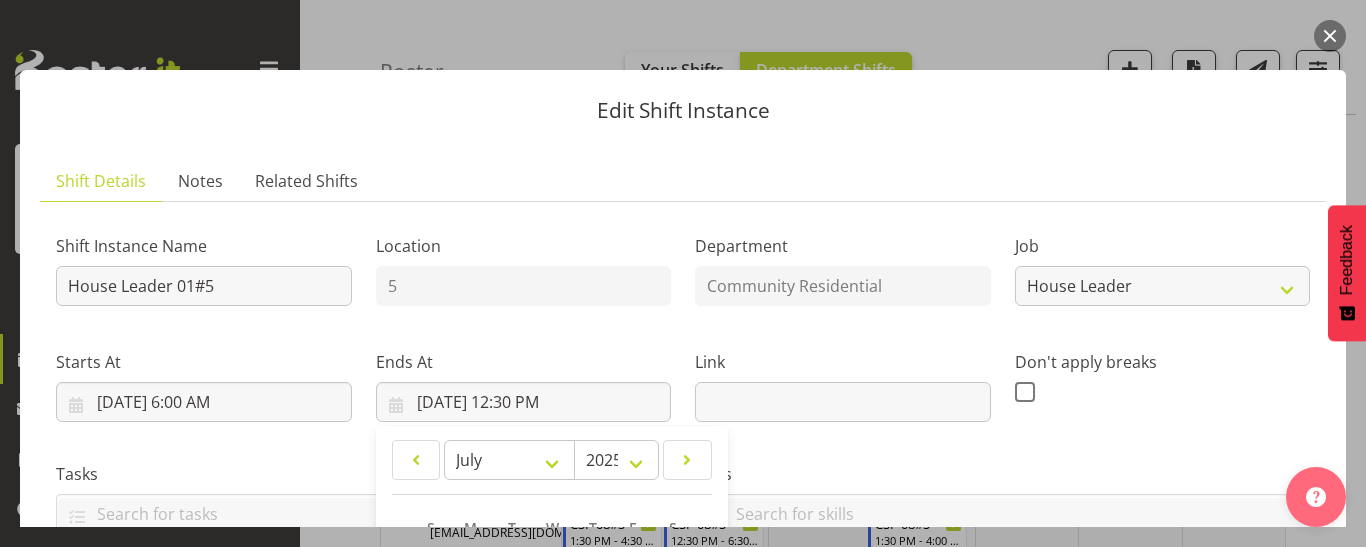click at bounding box center [1330, 36] 